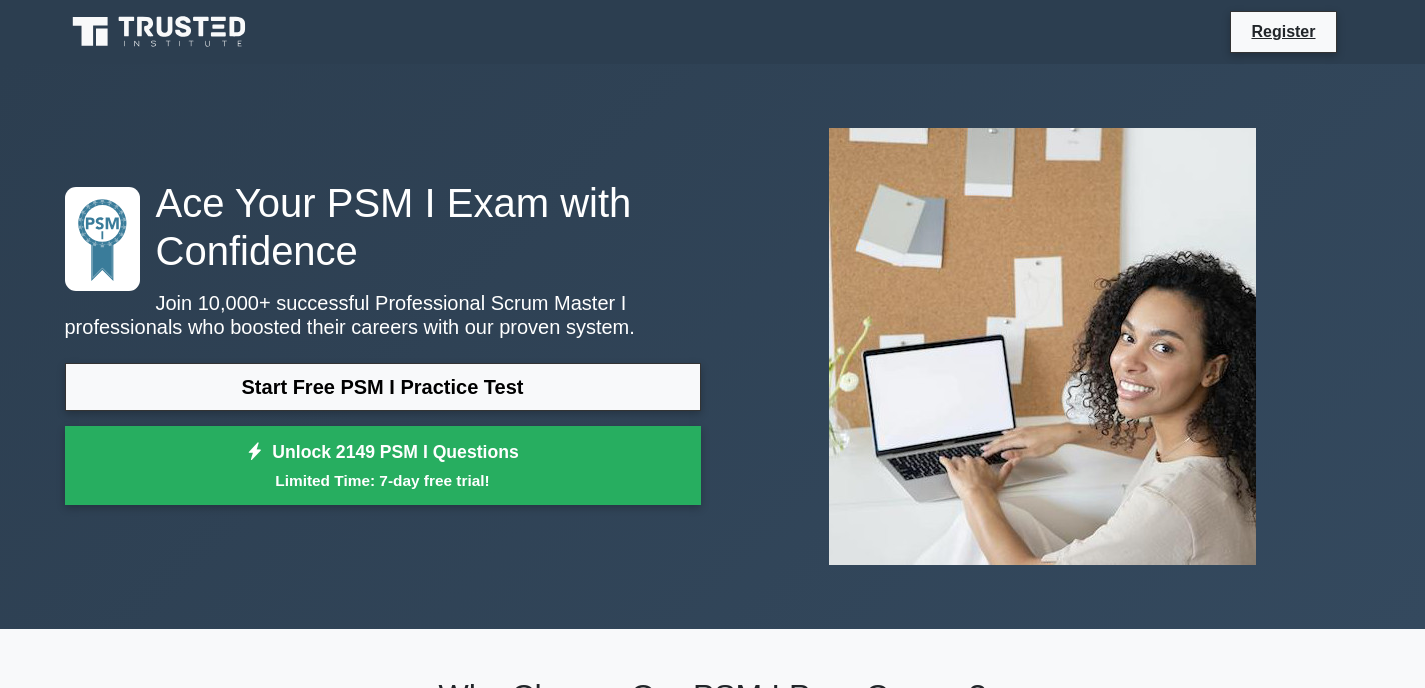 scroll, scrollTop: 0, scrollLeft: 0, axis: both 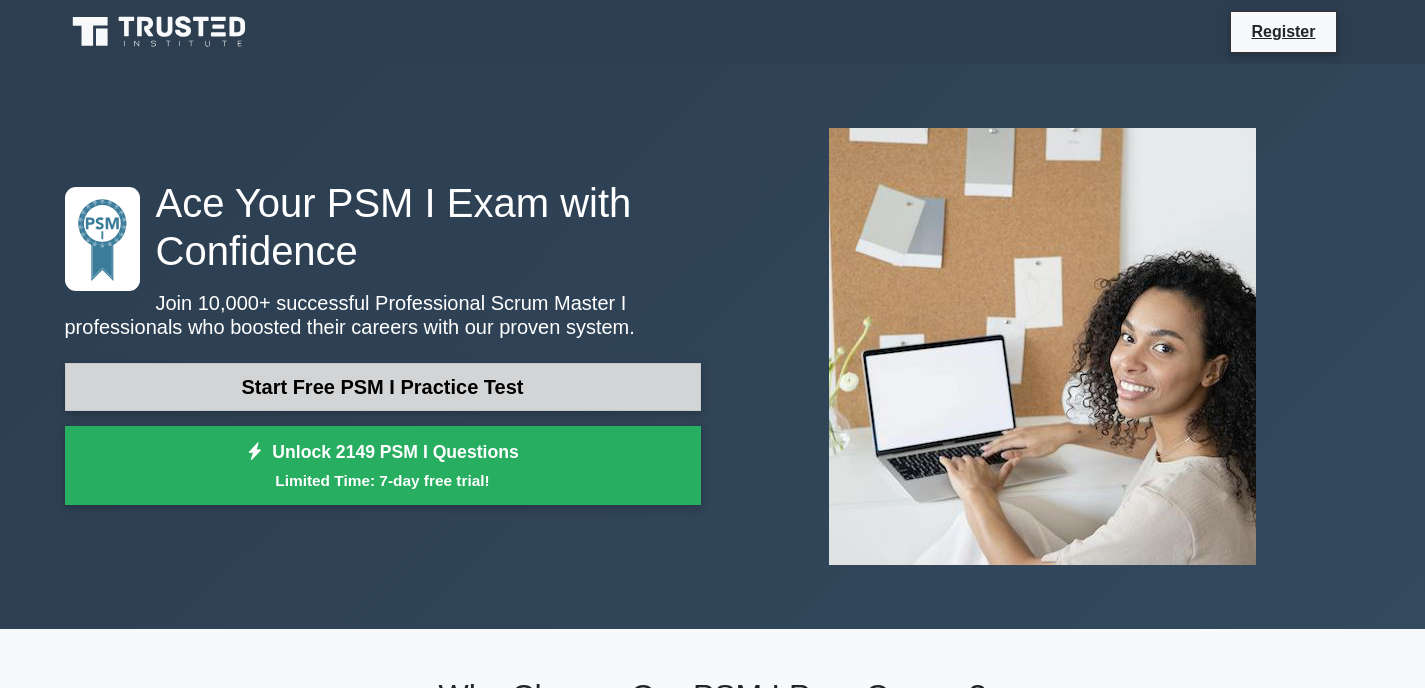 click on "Start Free PSM I Practice Test" at bounding box center (383, 387) 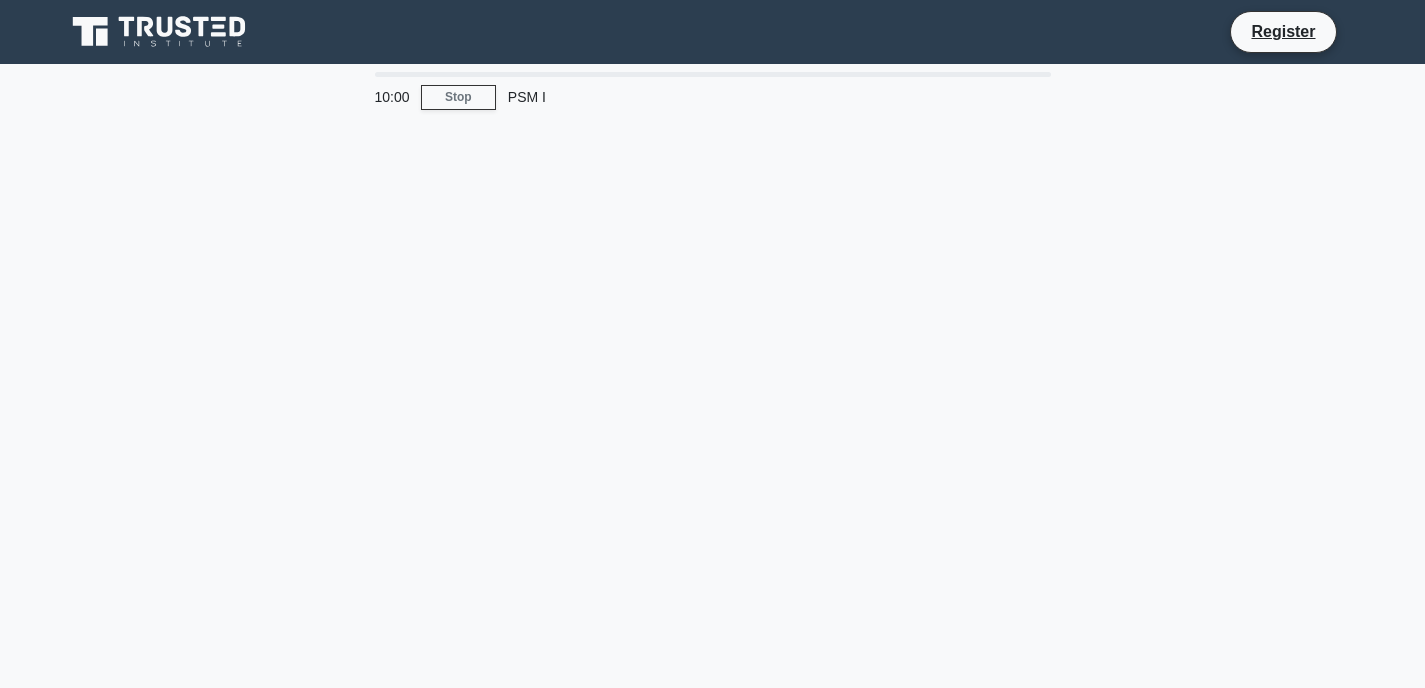 scroll, scrollTop: 0, scrollLeft: 0, axis: both 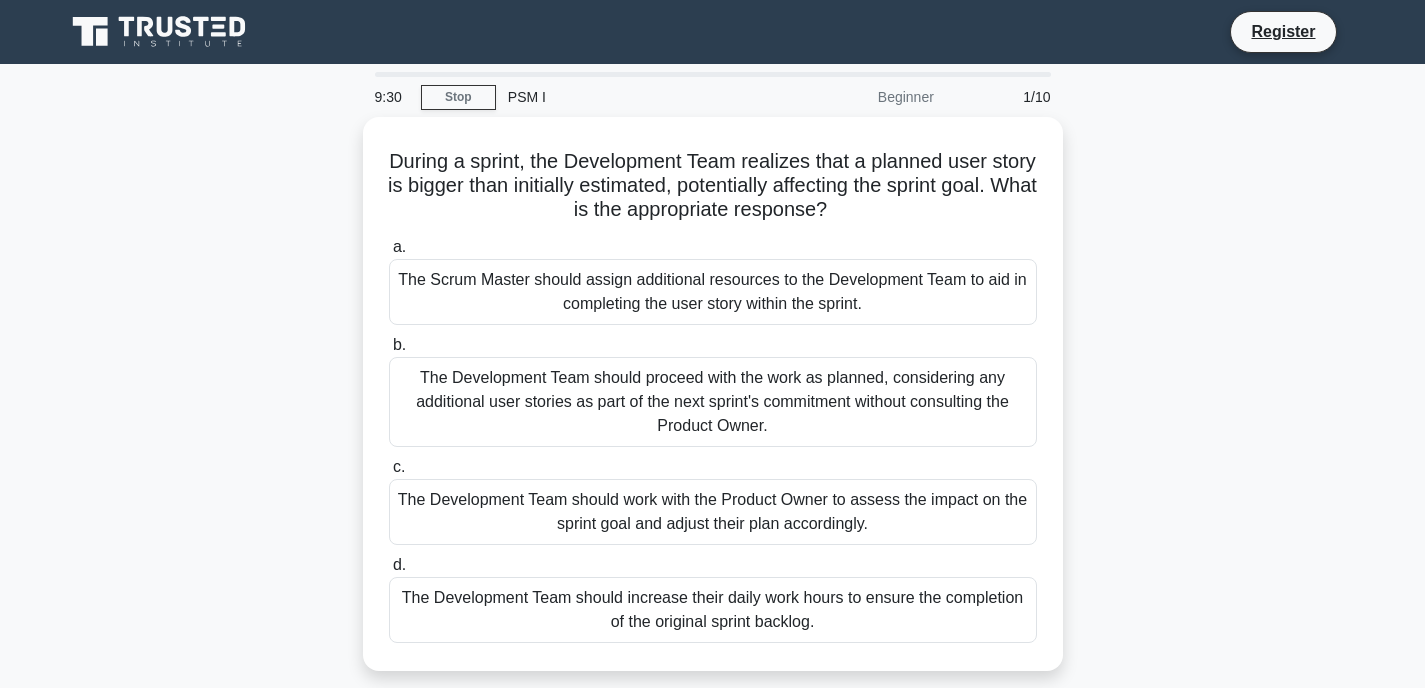 click on "During a sprint, the Development Team realizes that a planned user story is bigger than initially estimated, potentially affecting the sprint goal. What is the appropriate response?
.spinner_0XTQ{transform-origin:center;animation:spinner_y6GP .75s linear infinite}@keyframes spinner_y6GP{100%{transform:rotate(360deg)}}
a.
b.
c. d." at bounding box center (713, 406) 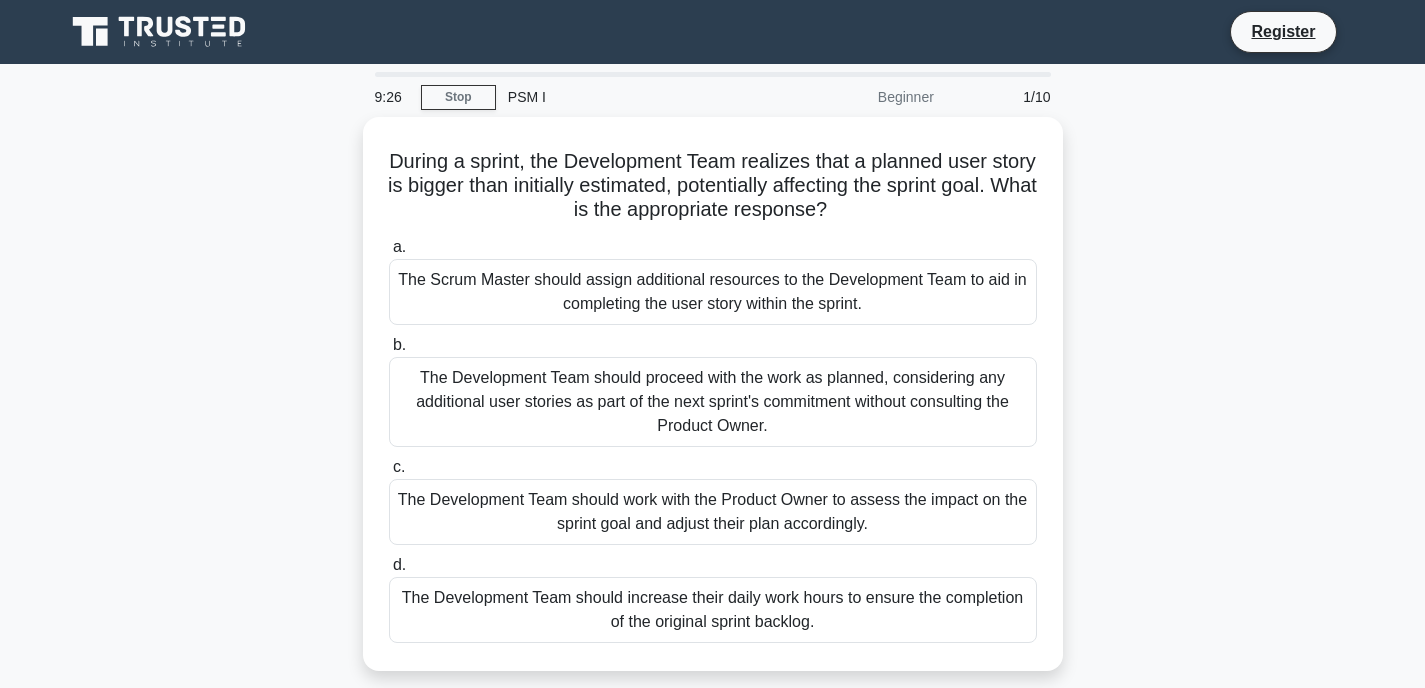 drag, startPoint x: 473, startPoint y: 379, endPoint x: 285, endPoint y: 407, distance: 190.07367 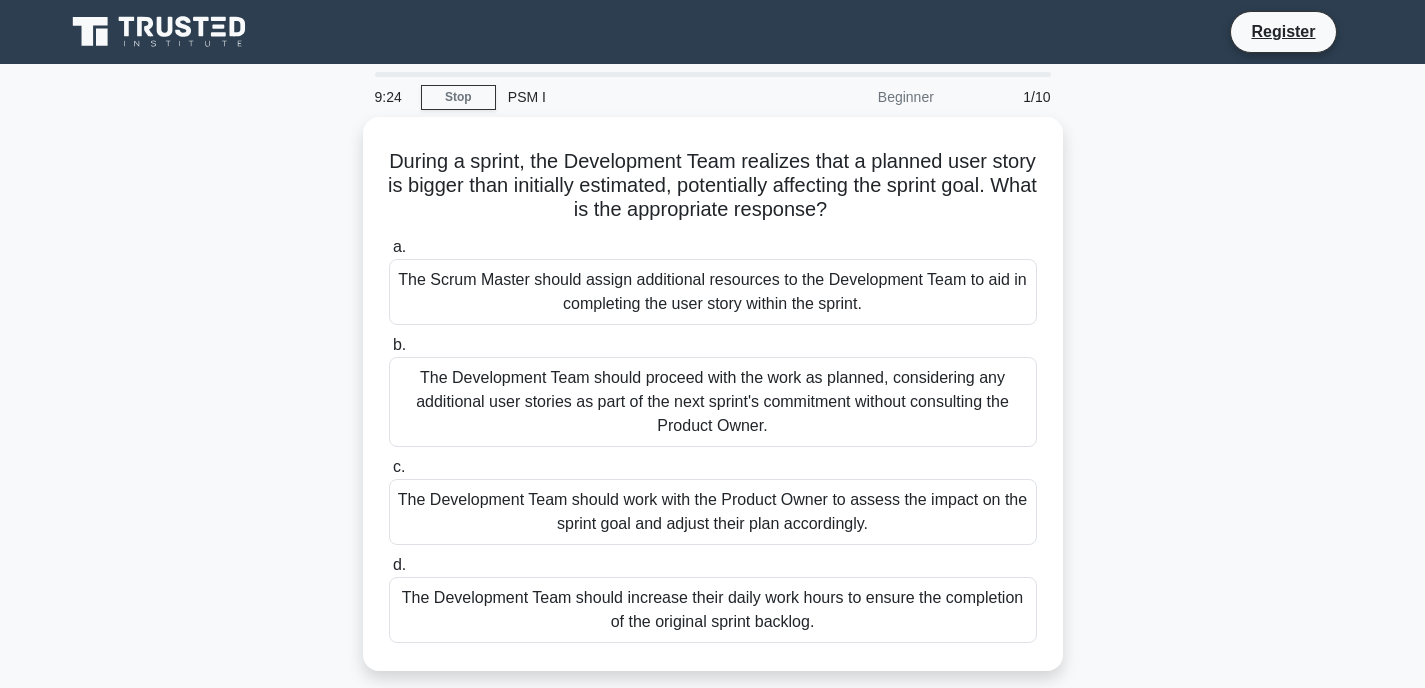 click on "During a sprint, the Development Team realizes that a planned user story is bigger than initially estimated, potentially affecting the sprint goal. What is the appropriate response?
.spinner_0XTQ{transform-origin:center;animation:spinner_y6GP .75s linear infinite}@keyframes spinner_y6GP{100%{transform:rotate(360deg)}}
a.
b.
c. d." at bounding box center [713, 406] 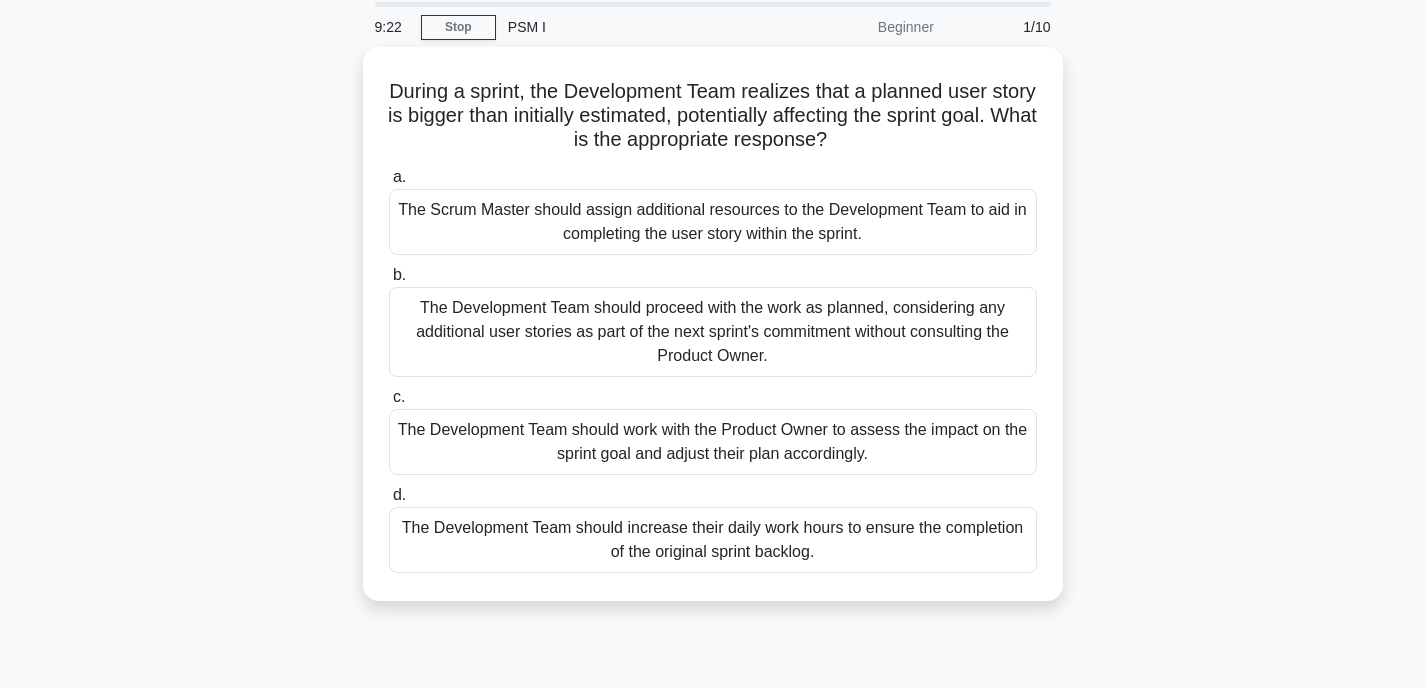 scroll, scrollTop: 74, scrollLeft: 0, axis: vertical 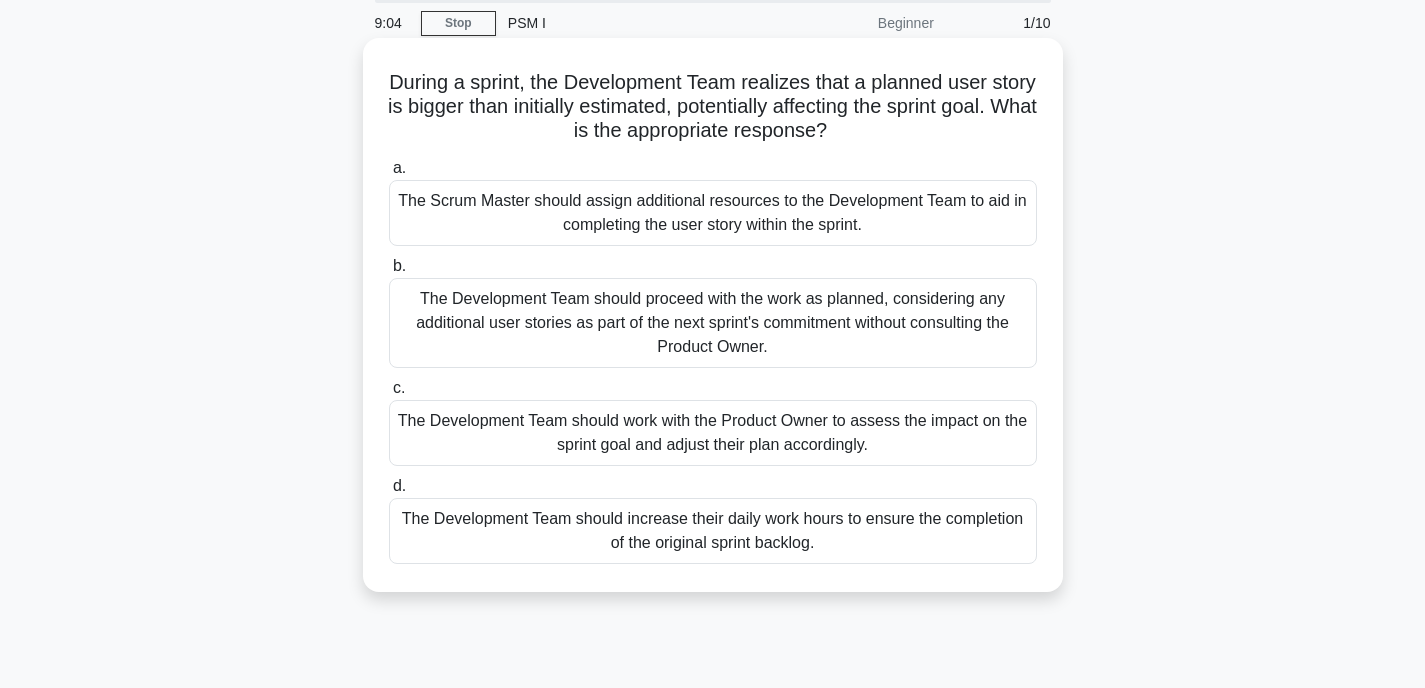 click on "c.
The Development Team should work with the Product Owner to assess the impact on the sprint goal and adjust their plan accordingly." at bounding box center [713, 421] 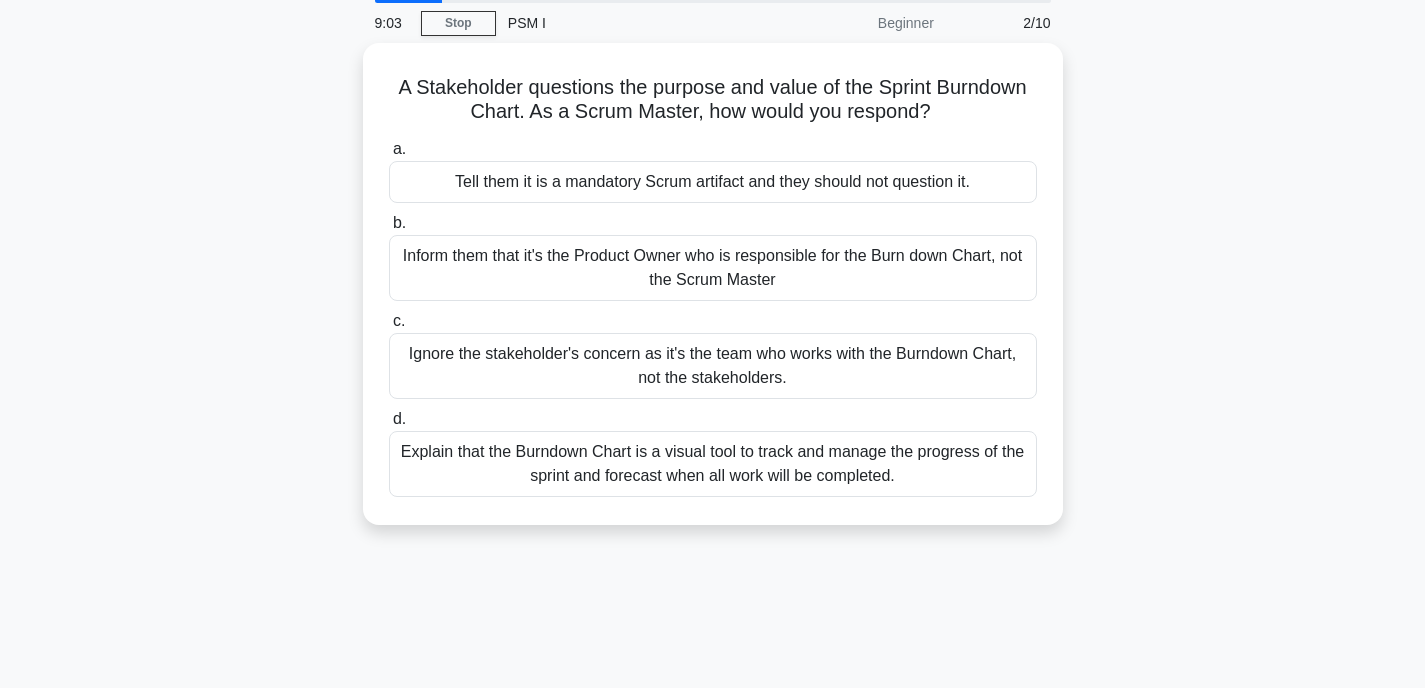 scroll, scrollTop: 0, scrollLeft: 0, axis: both 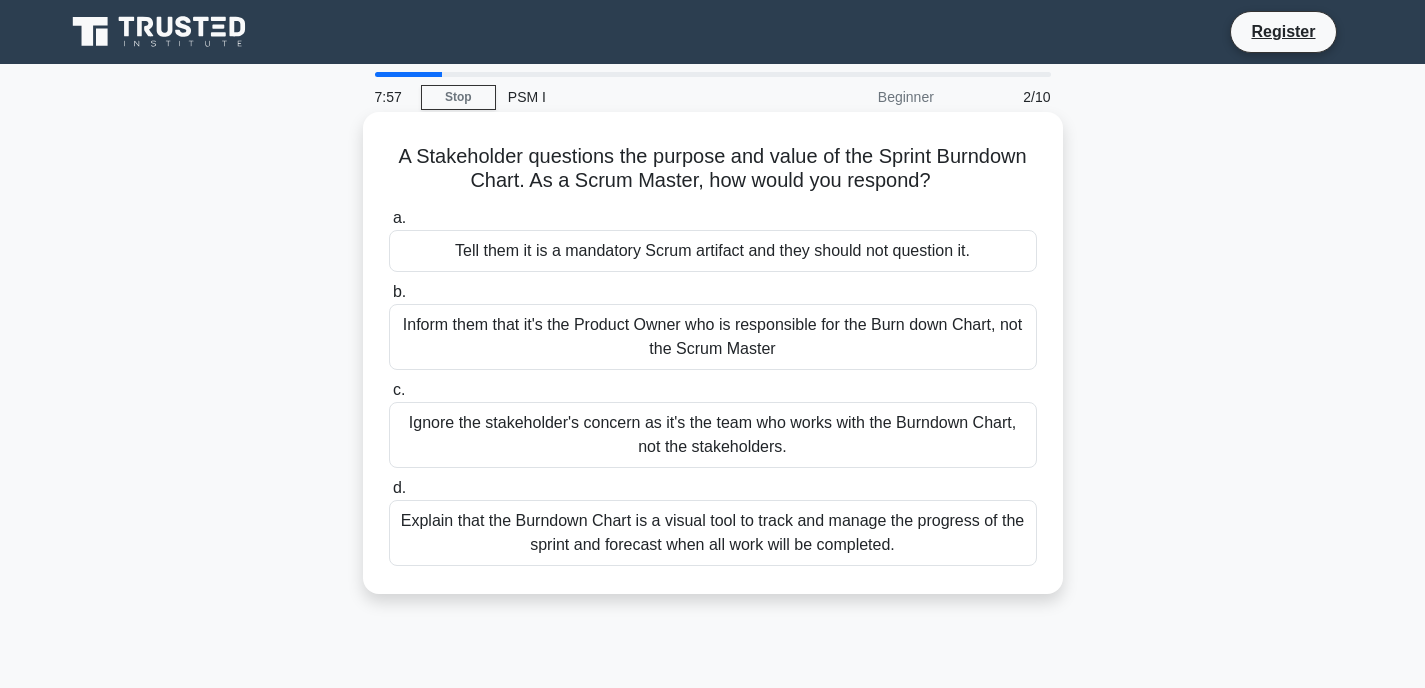 click on "Tell them it is a mandatory Scrum artifact and they should not question it." at bounding box center (713, 251) 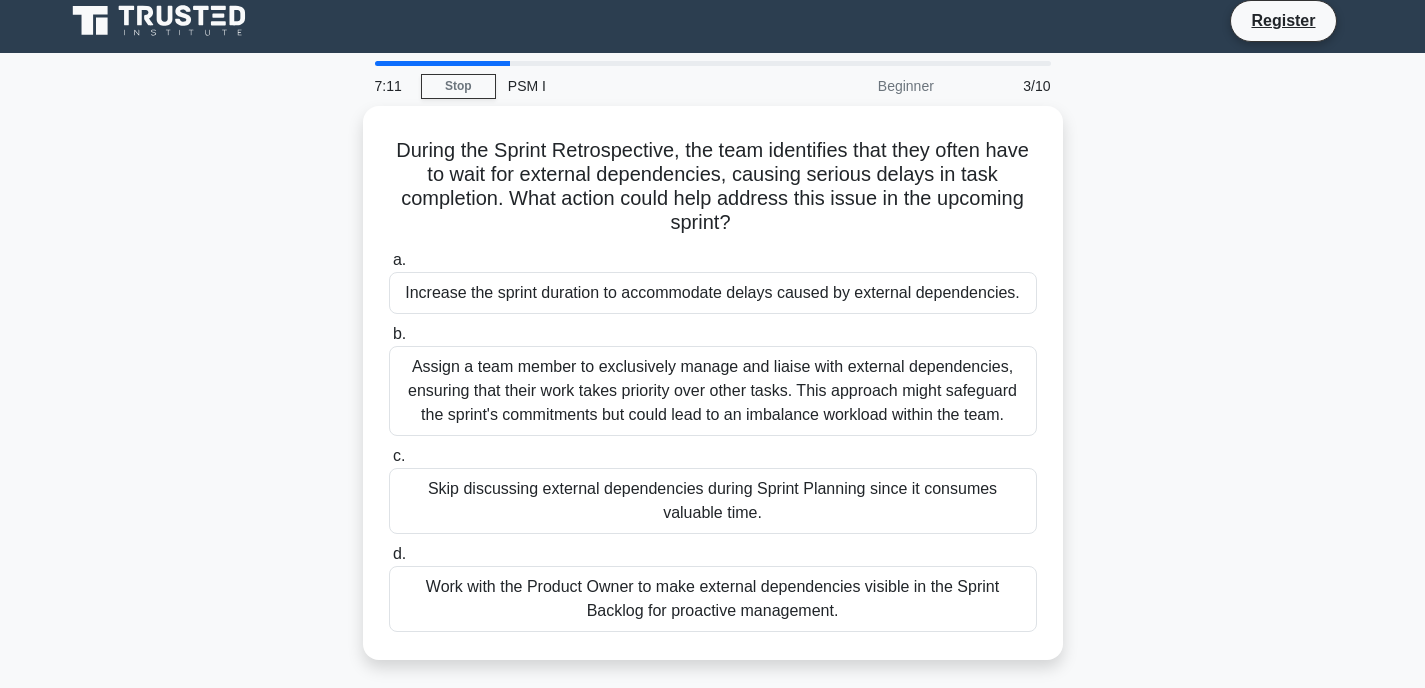 scroll, scrollTop: 12, scrollLeft: 0, axis: vertical 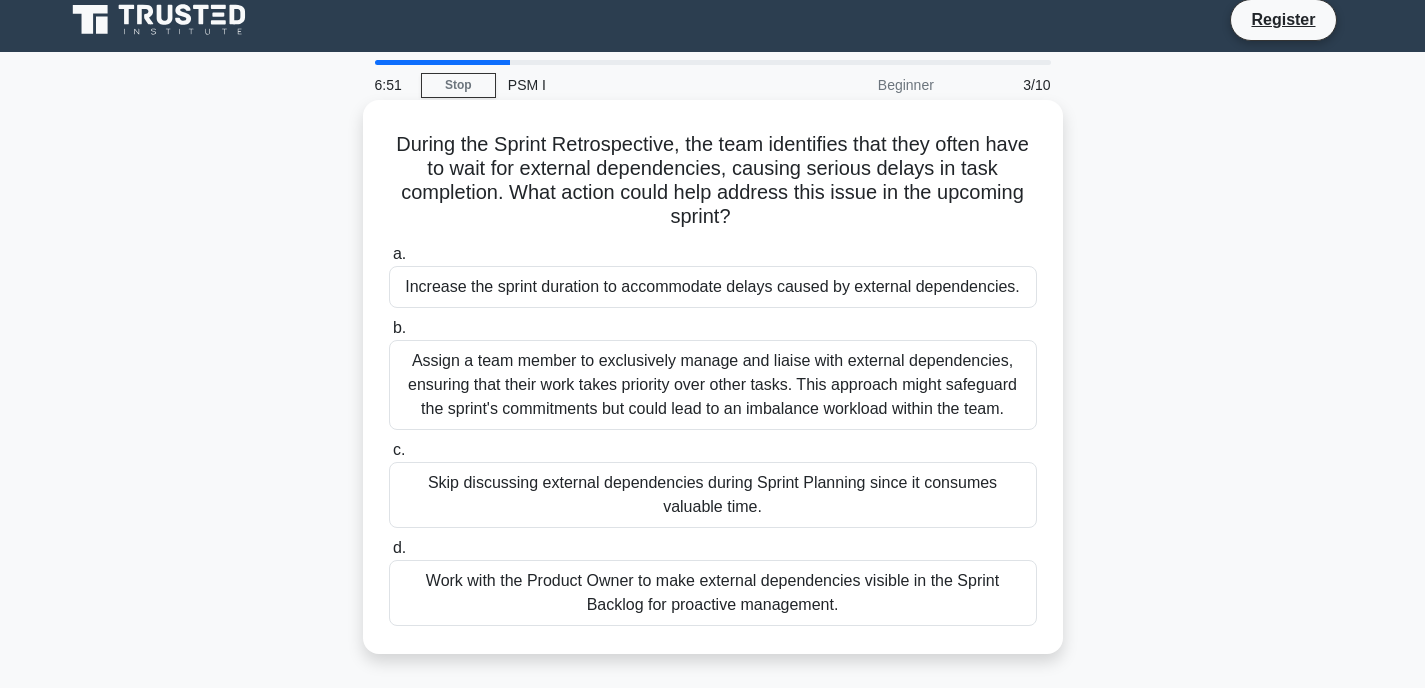click on "Work with the Product Owner to make external dependencies visible in the Sprint Backlog for proactive management." at bounding box center [713, 593] 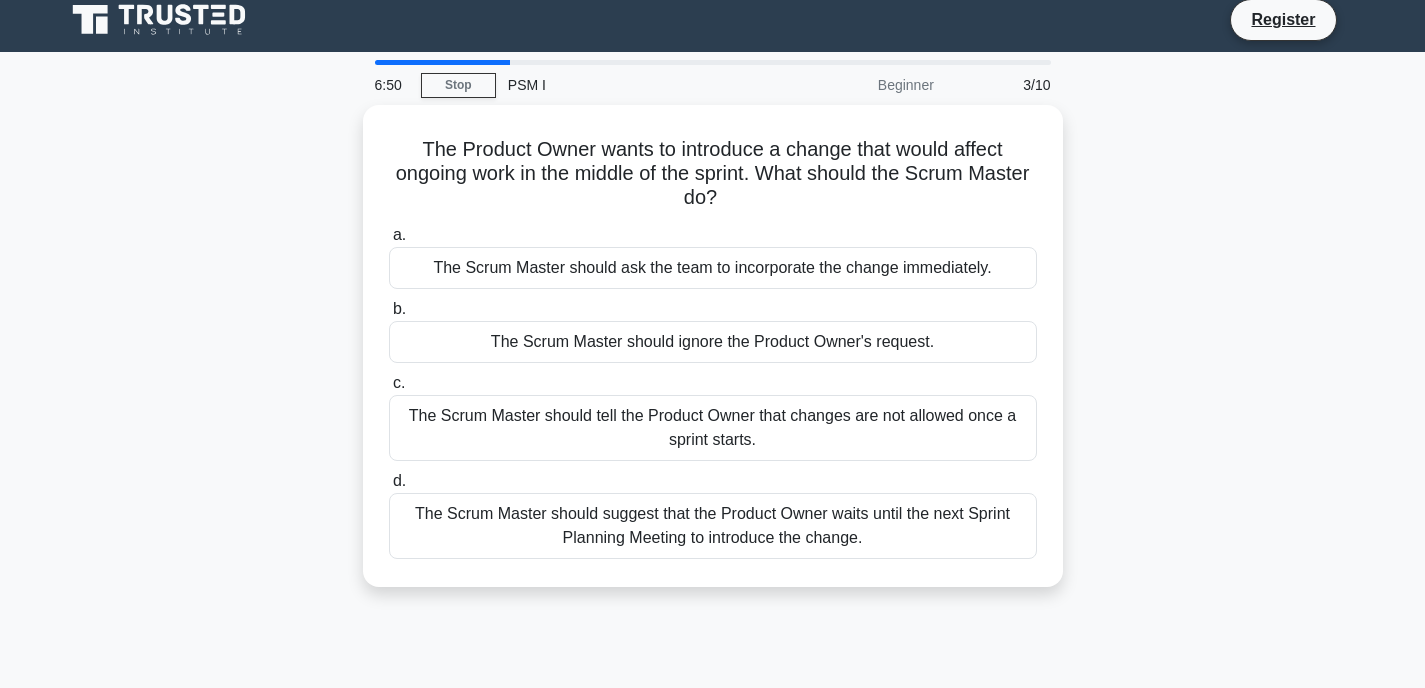 scroll, scrollTop: 0, scrollLeft: 0, axis: both 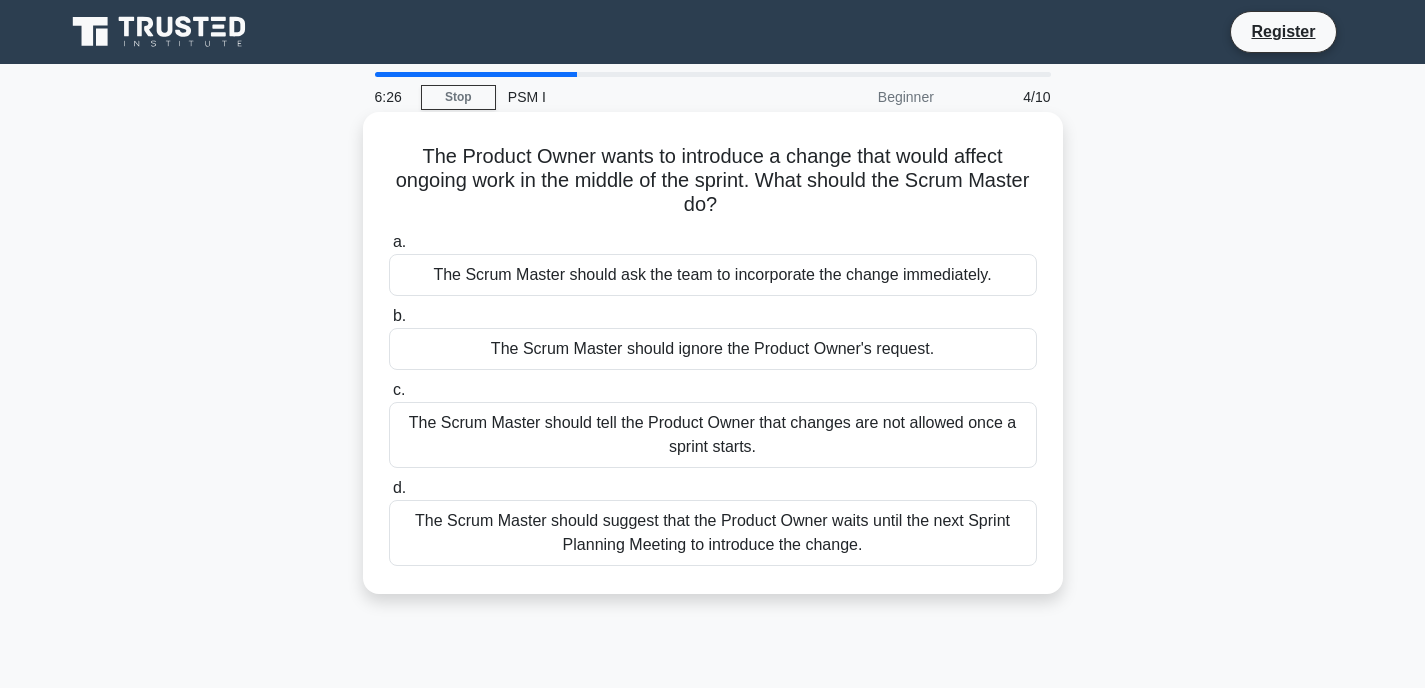 click on "The Scrum Master should suggest that the Product Owner waits until the next Sprint Planning Meeting to introduce the change." at bounding box center [713, 533] 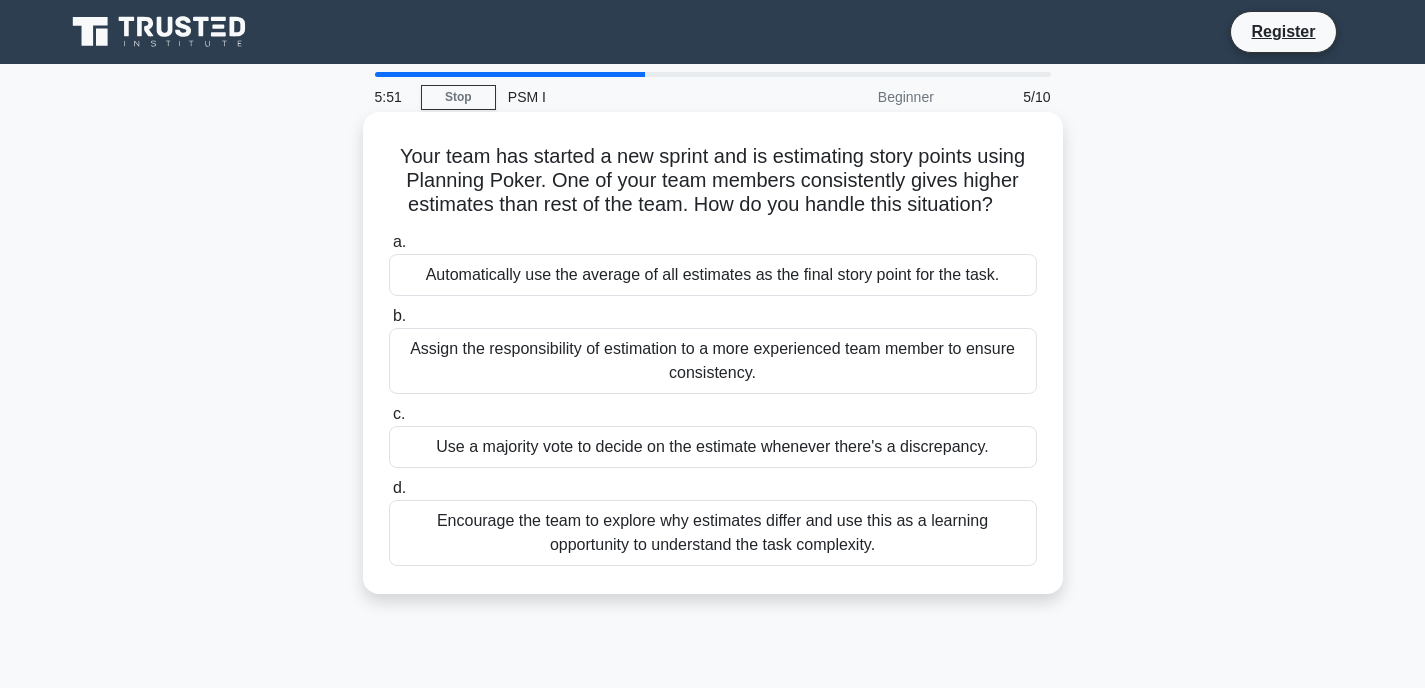 click on "Encourage the team to explore why estimates differ and use this as a learning opportunity to understand the task complexity." at bounding box center [713, 533] 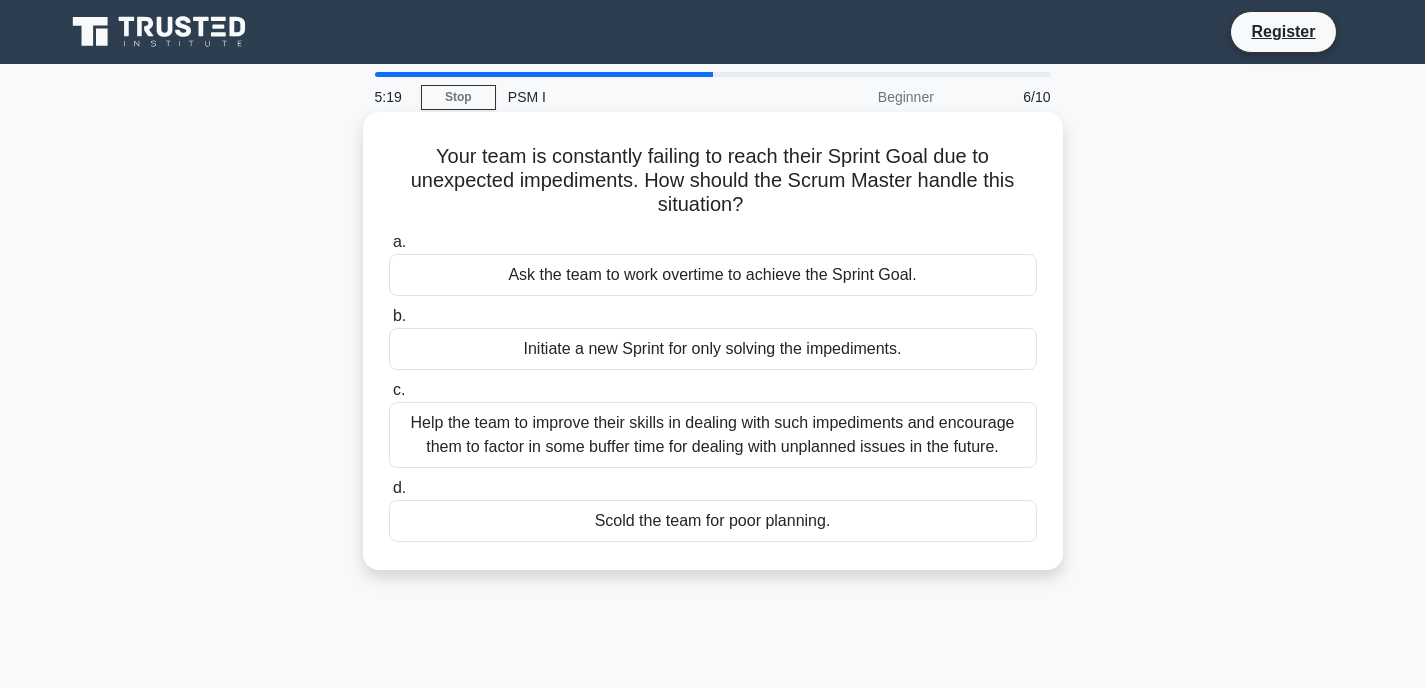 click on "Help the team to improve their skills in dealing with such impediments and encourage them to factor in some buffer time for dealing with unplanned issues in the future." at bounding box center (713, 435) 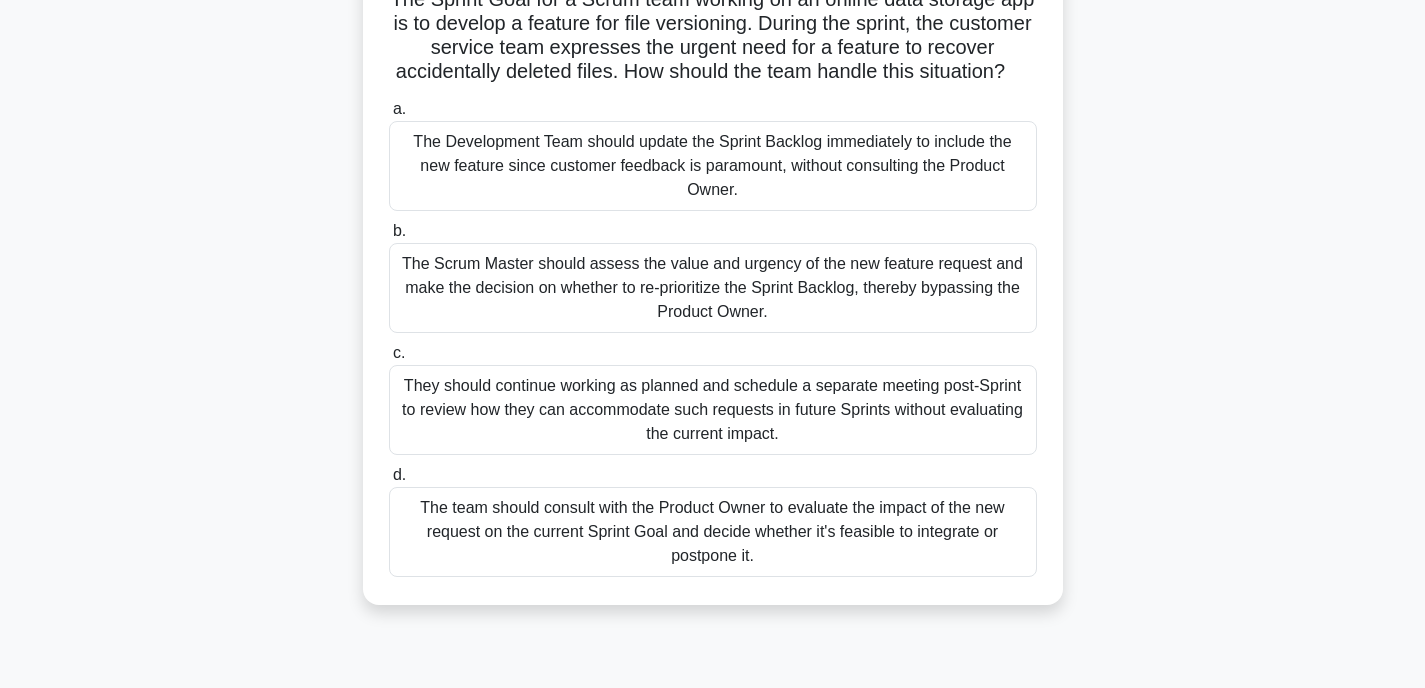 scroll, scrollTop: 171, scrollLeft: 0, axis: vertical 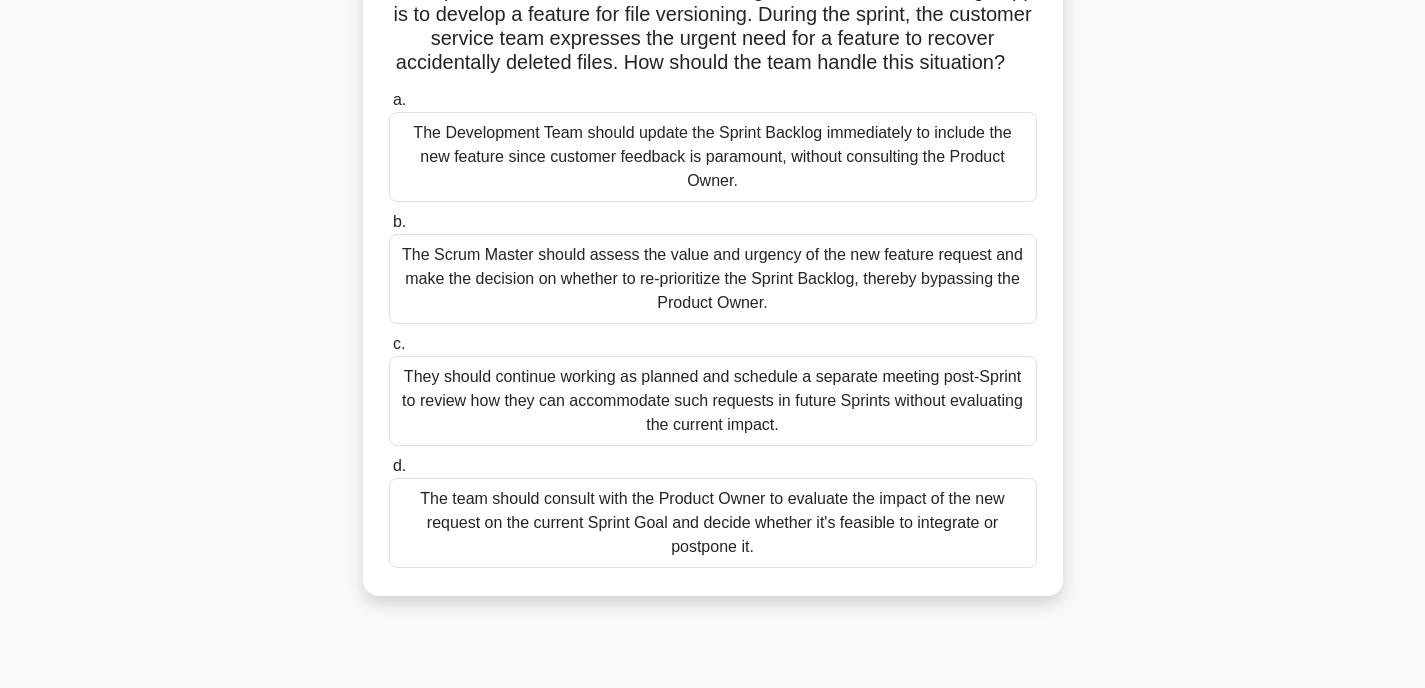 click on "The team should consult with the Product Owner to evaluate the impact of the new request on the current Sprint Goal and decide whether it's feasible to integrate or postpone it." at bounding box center [713, 523] 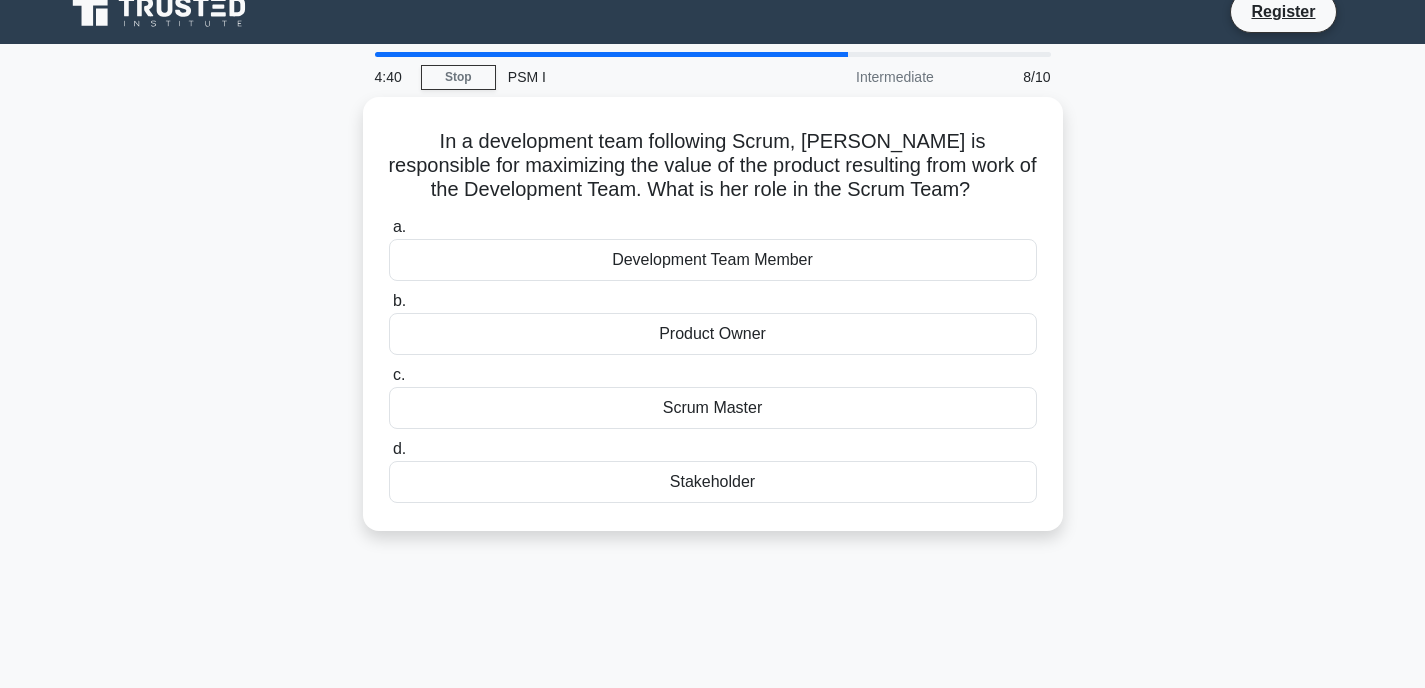 scroll, scrollTop: 0, scrollLeft: 0, axis: both 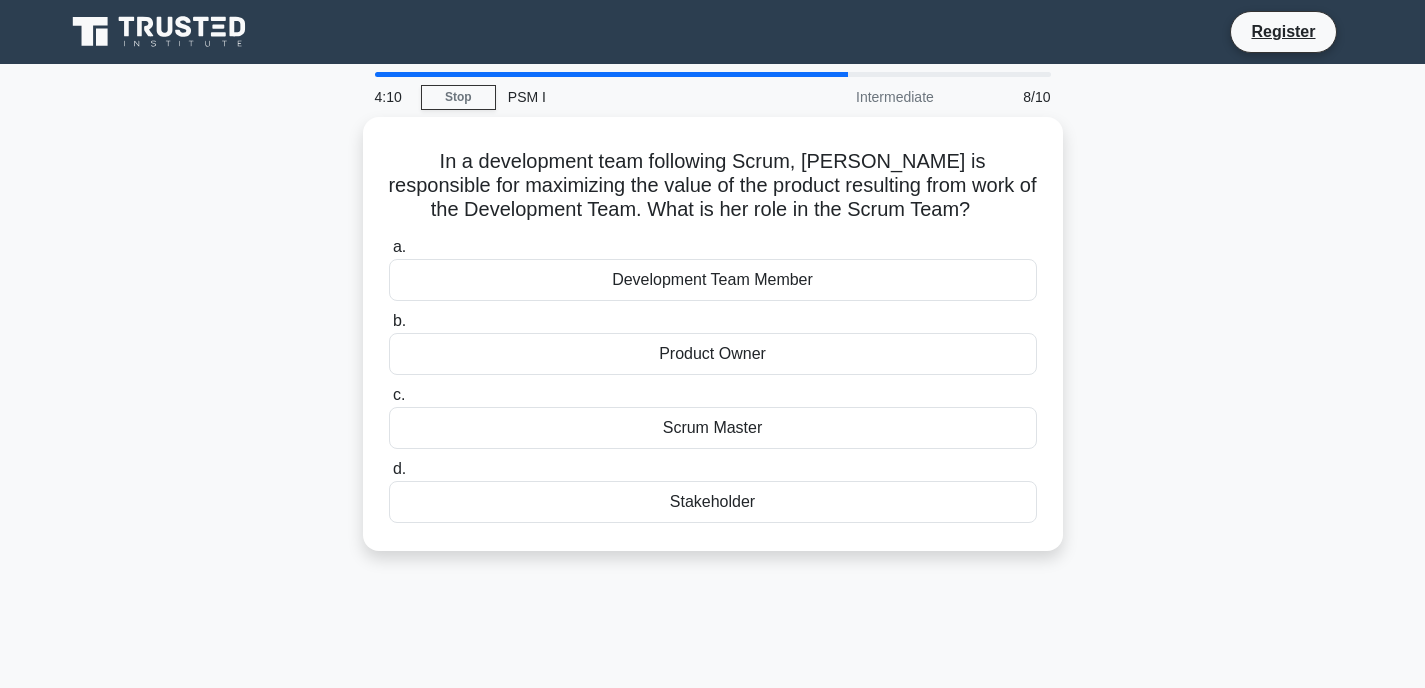 click on "In a development team following Scrum, [PERSON_NAME] is responsible for maximizing the value of the product resulting from work of the Development Team. What is her role in the Scrum Team?
.spinner_0XTQ{transform-origin:center;animation:spinner_y6GP .75s linear infinite}@keyframes spinner_y6GP{100%{transform:rotate(360deg)}}
a.
Development Team Member" at bounding box center [713, 346] 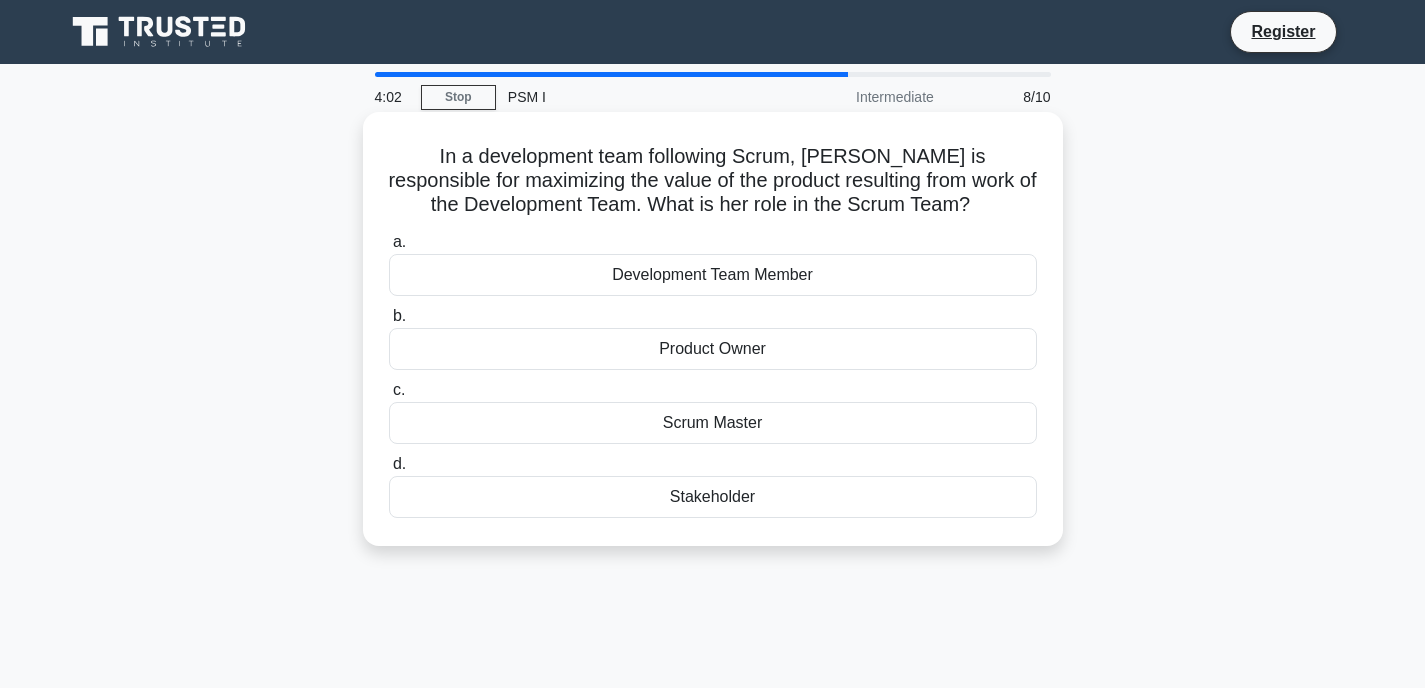 click on "Product Owner" at bounding box center (713, 349) 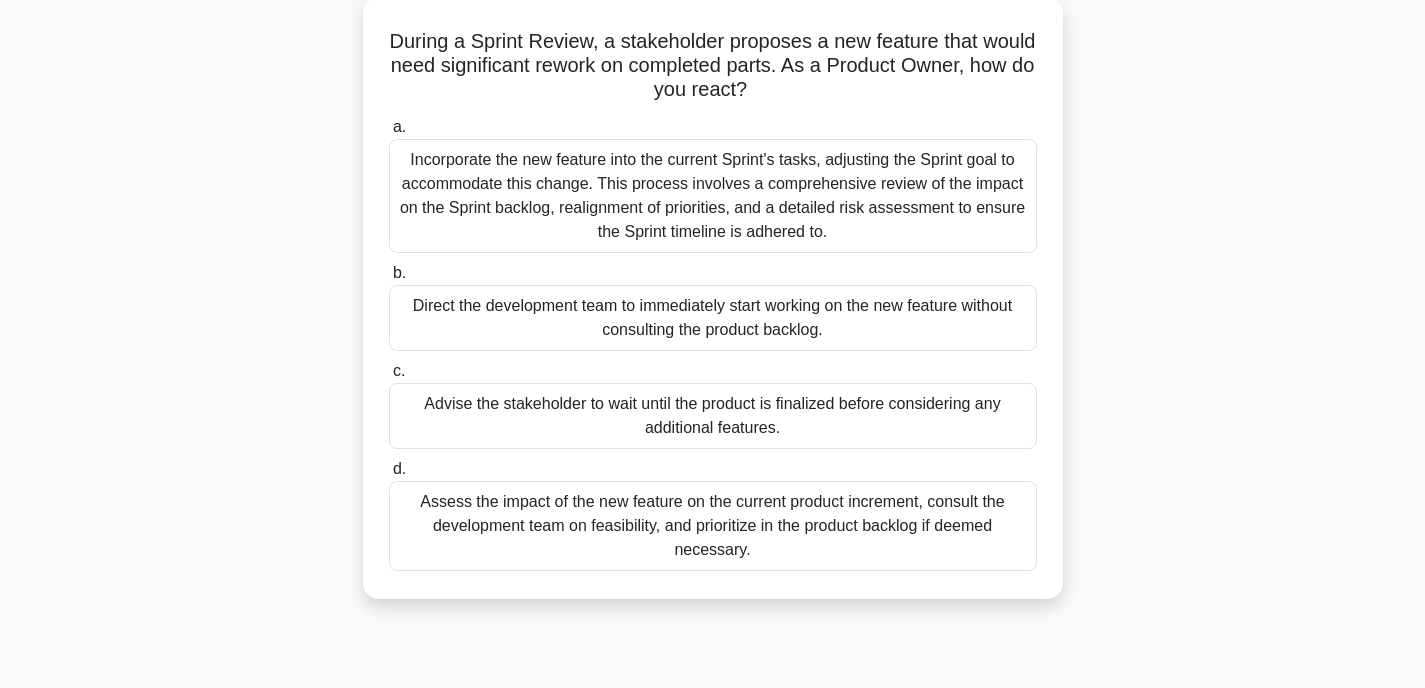 scroll, scrollTop: 125, scrollLeft: 0, axis: vertical 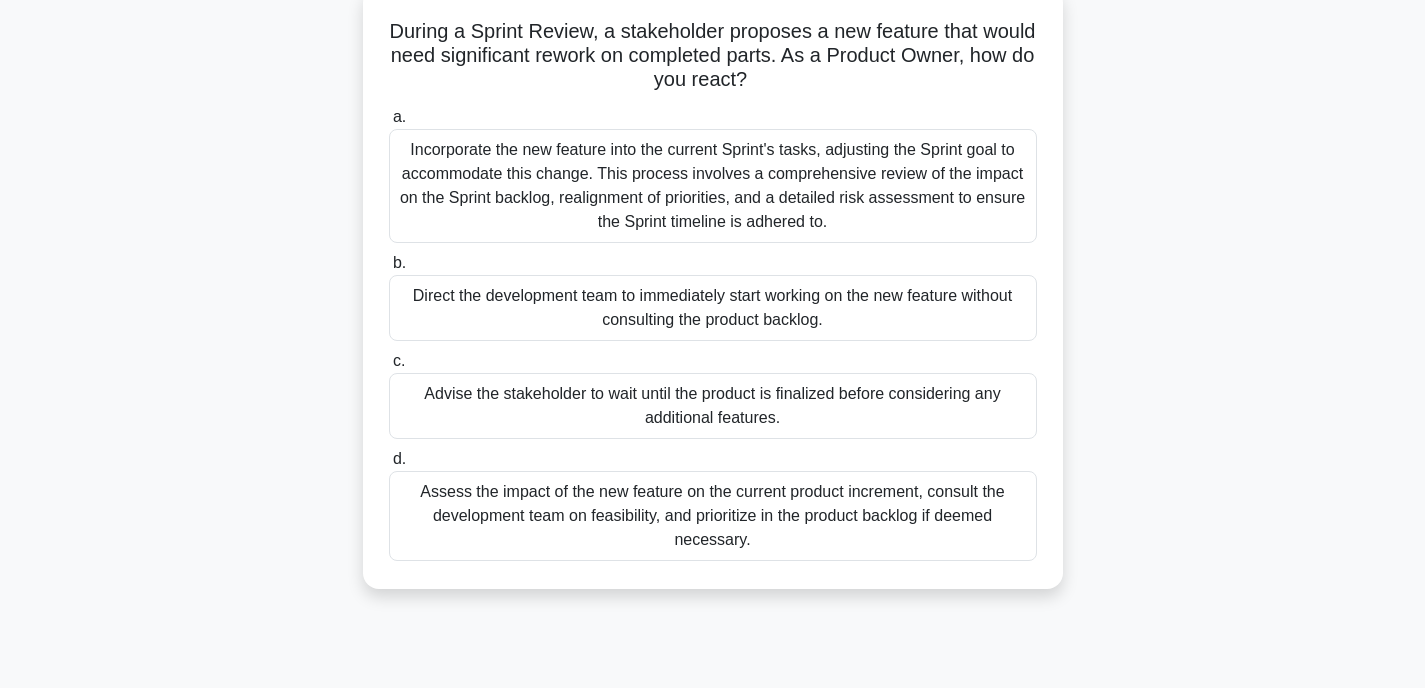 click on "Assess the impact of the new feature on the current product increment, consult the development team on feasibility, and prioritize in the product backlog if deemed necessary." at bounding box center [713, 516] 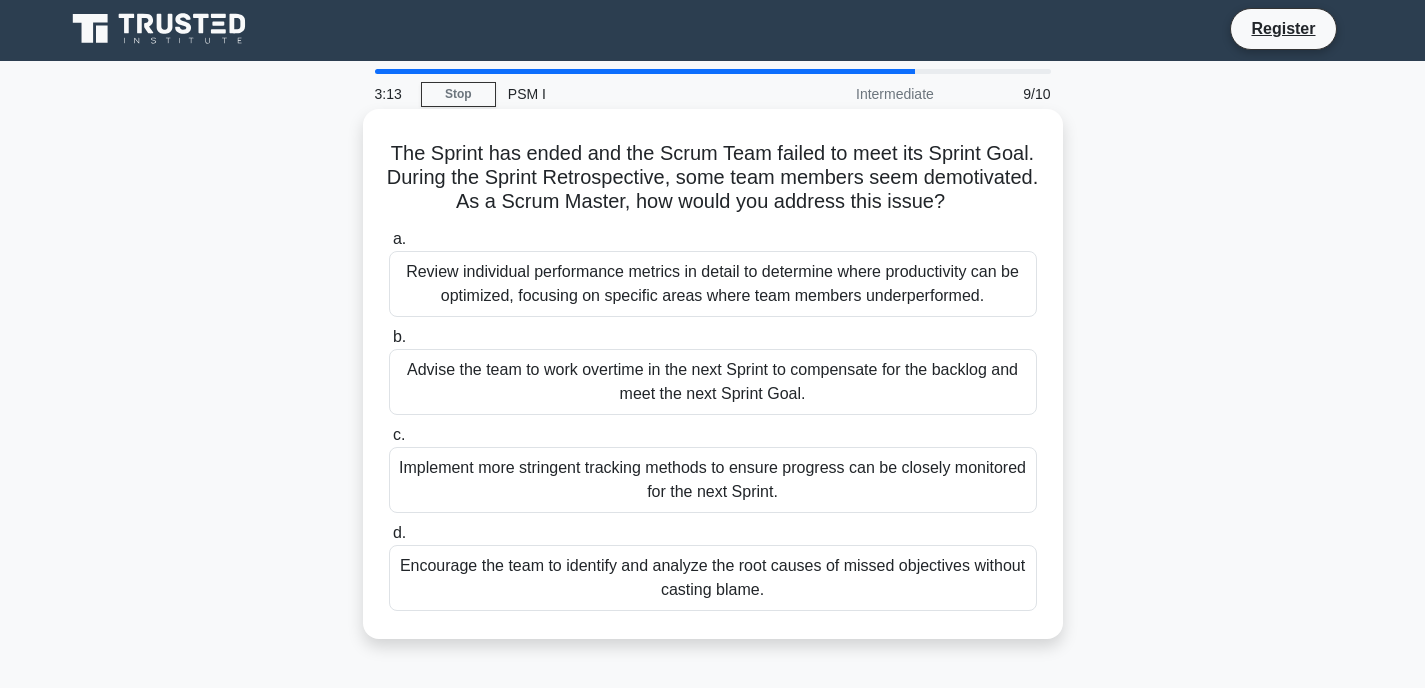 scroll, scrollTop: 0, scrollLeft: 0, axis: both 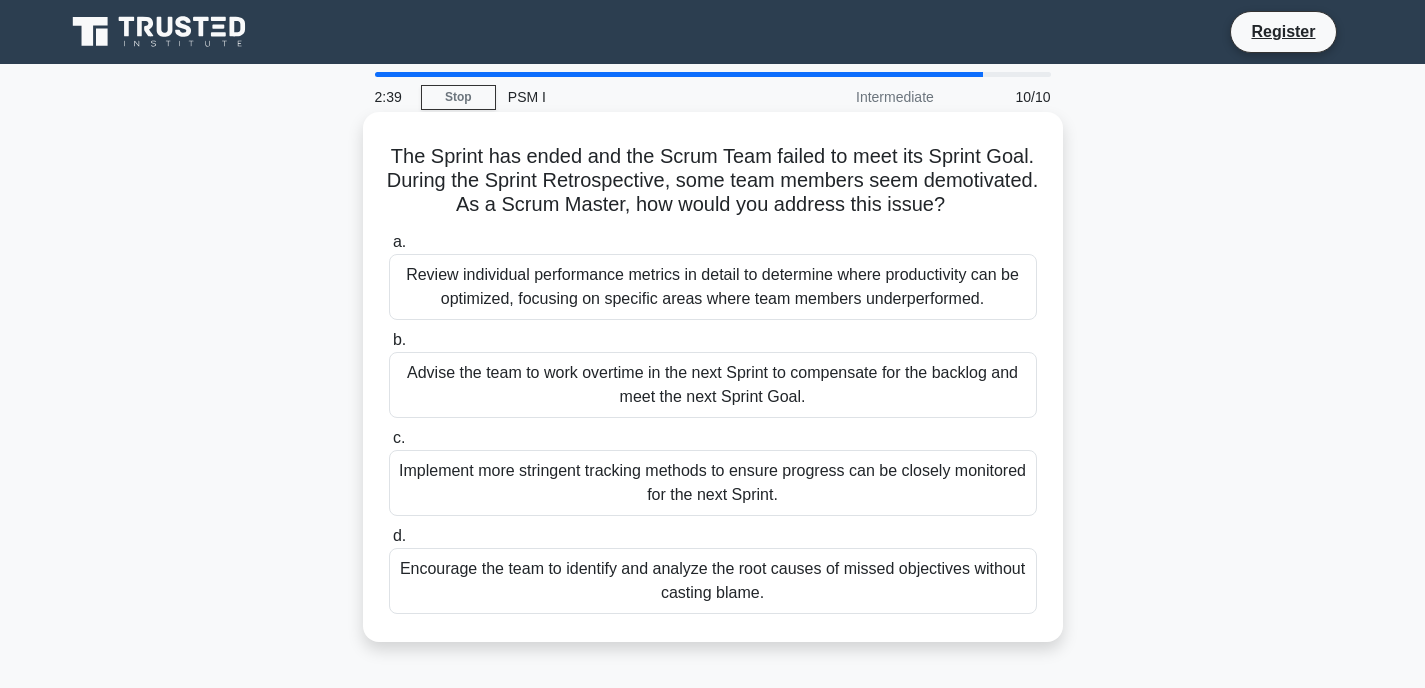 click on "Encourage the team to identify and analyze the root causes of missed objectives without casting blame." at bounding box center [713, 581] 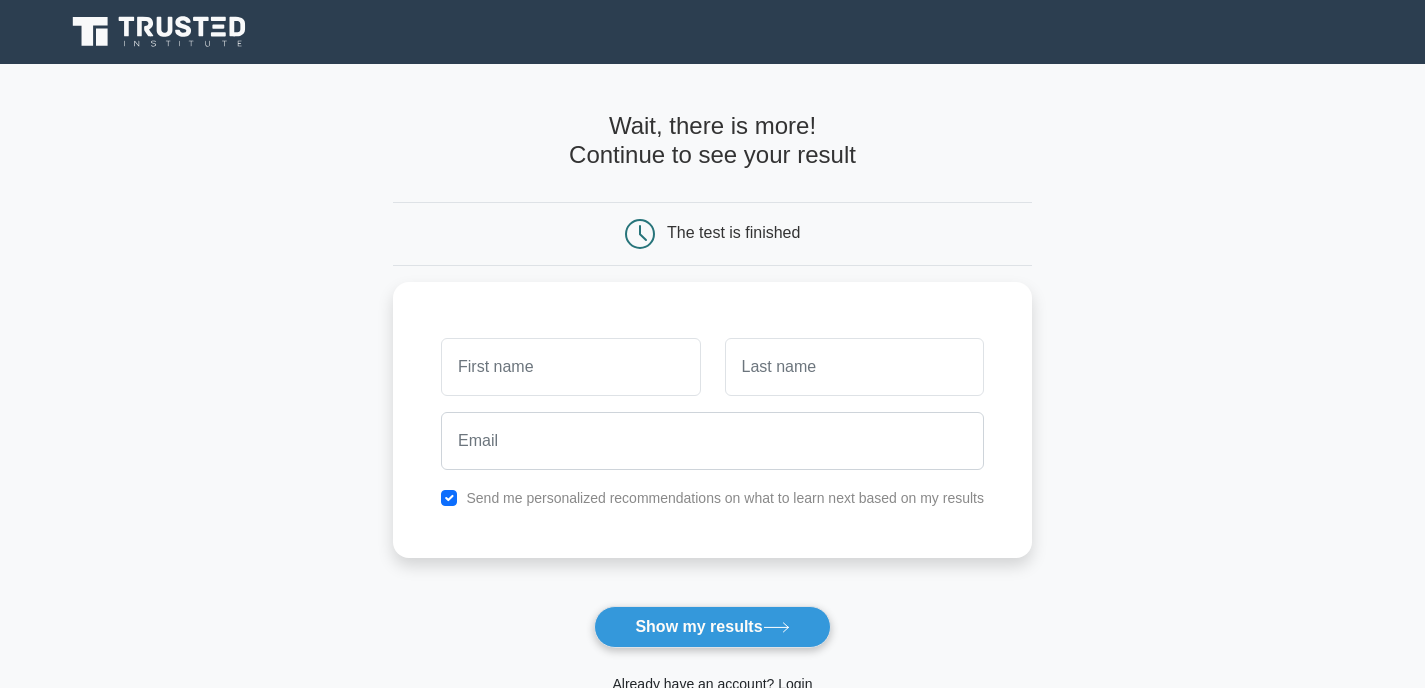 scroll, scrollTop: 0, scrollLeft: 0, axis: both 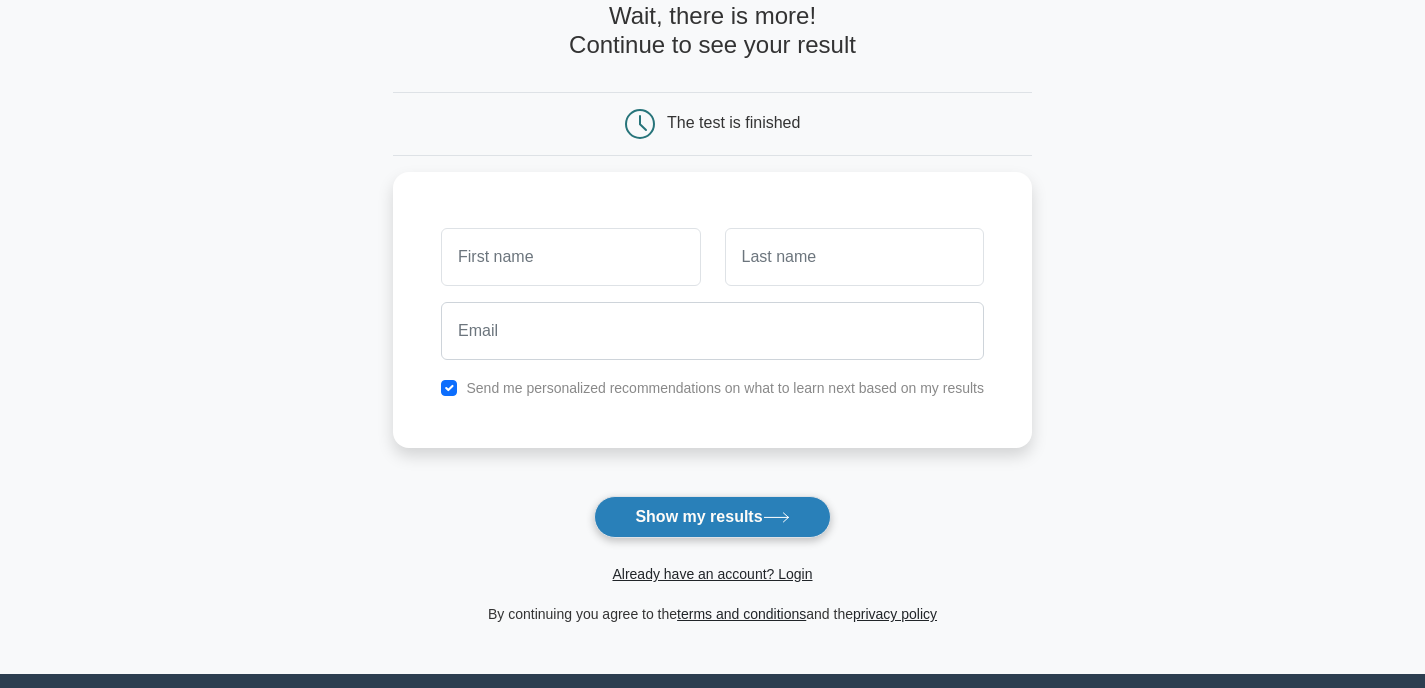 click on "Show my results" at bounding box center [712, 517] 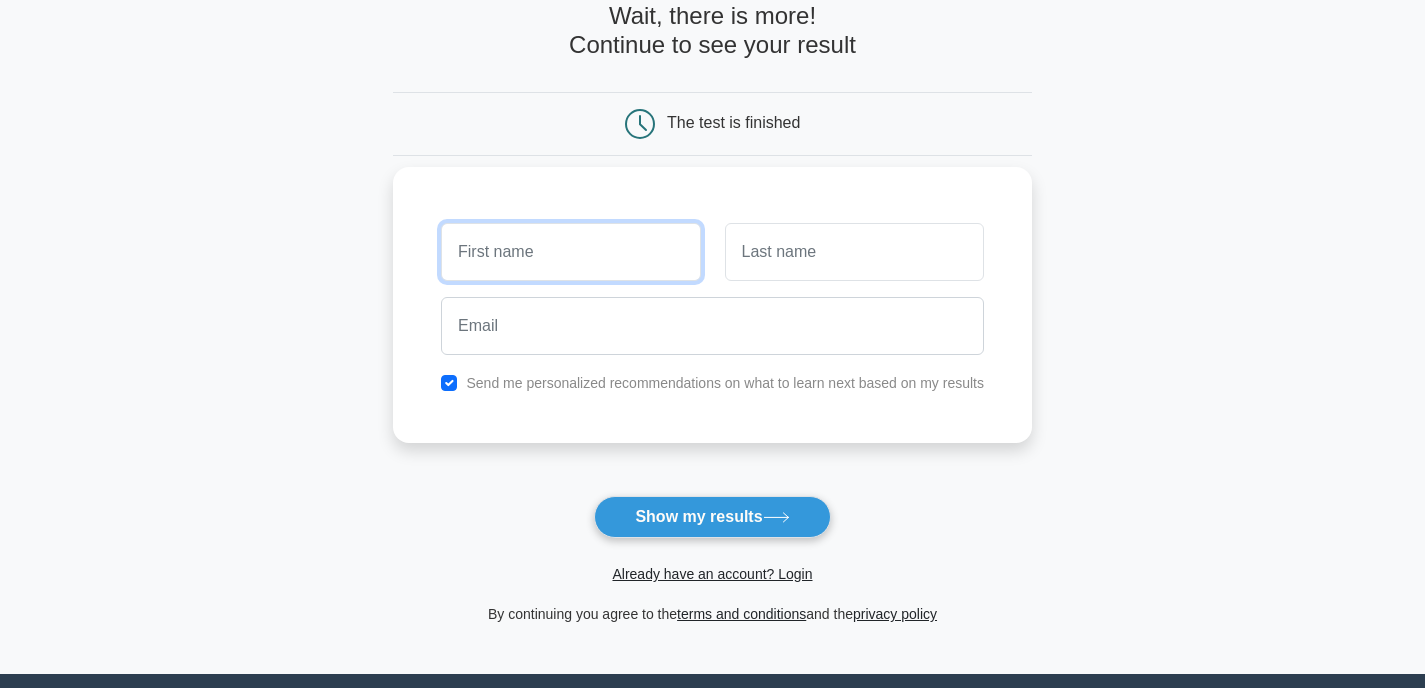 click at bounding box center [570, 252] 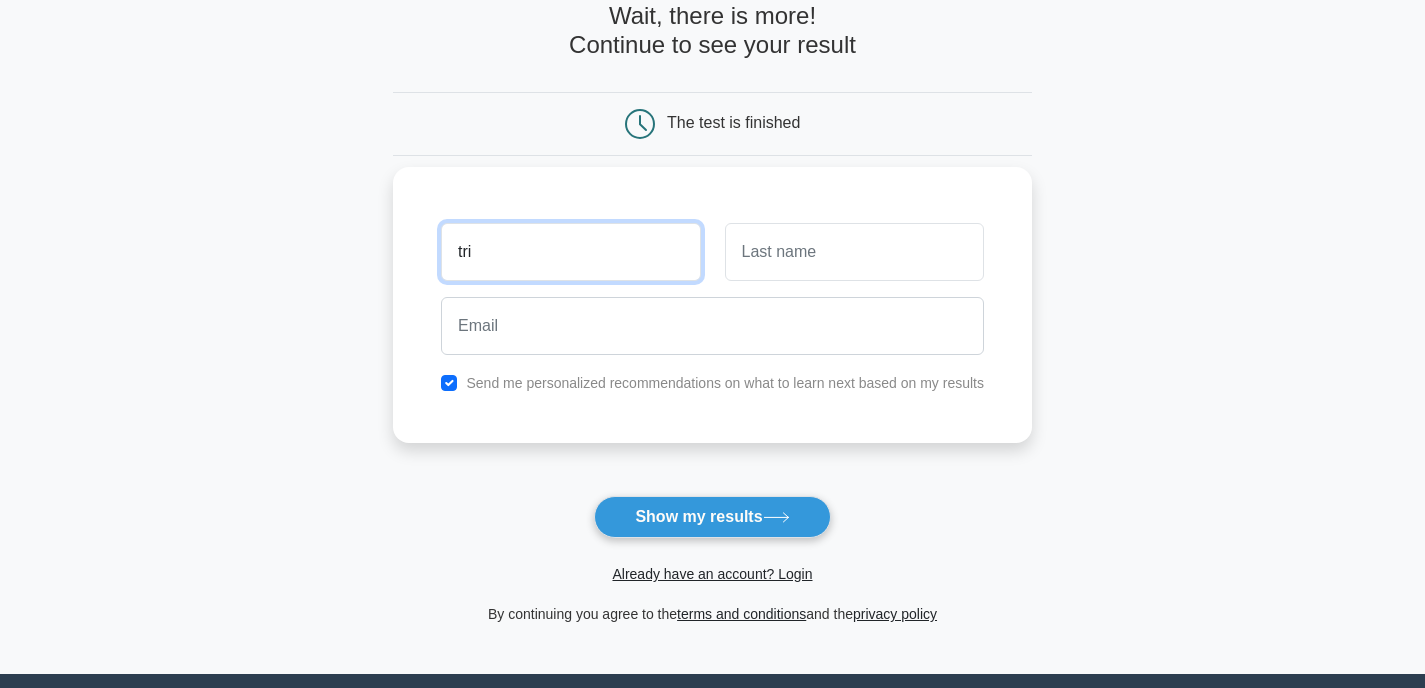 type on "tri" 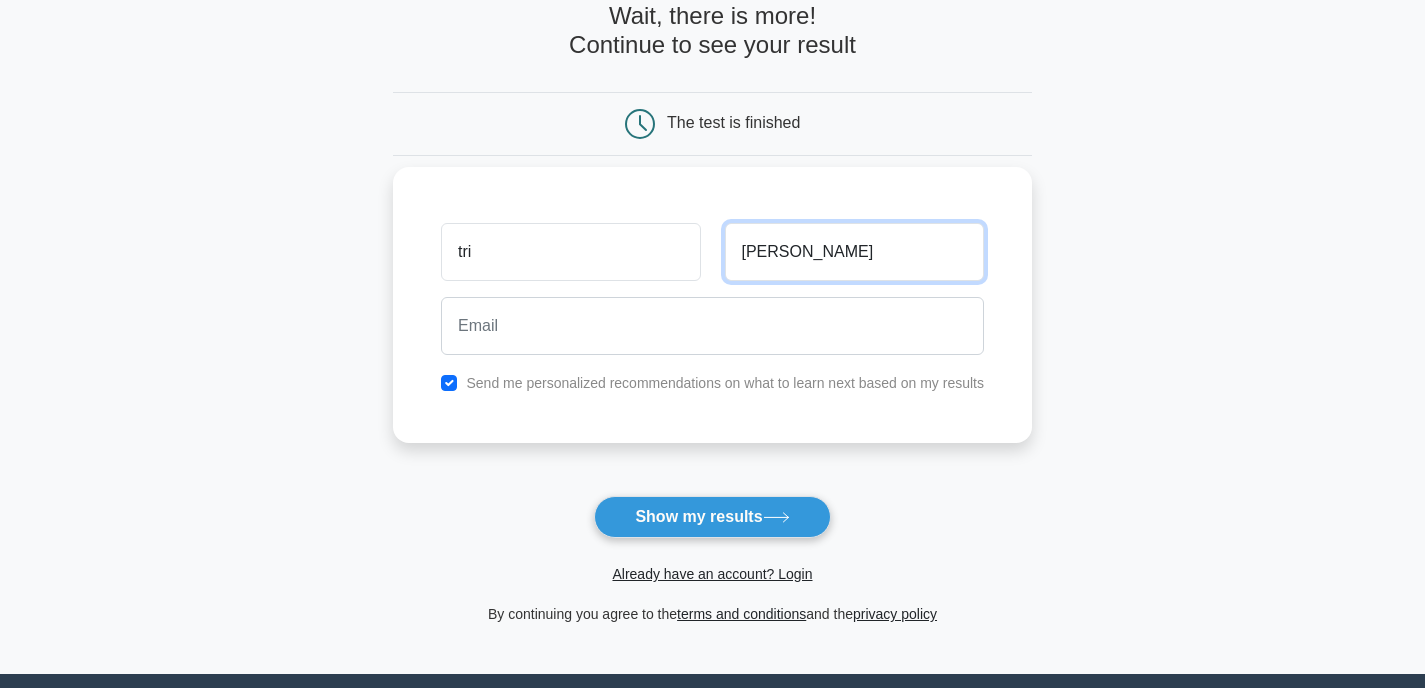 type on "huynh" 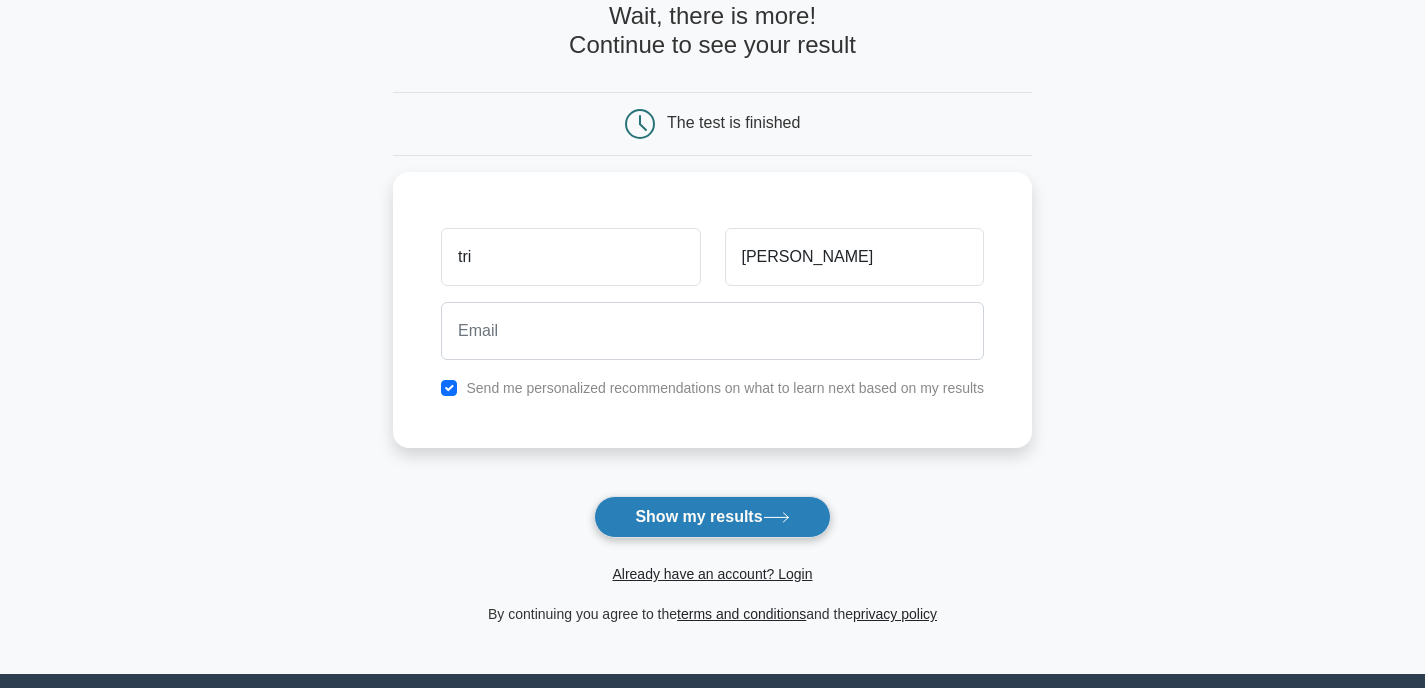 click on "Show my results" at bounding box center (712, 517) 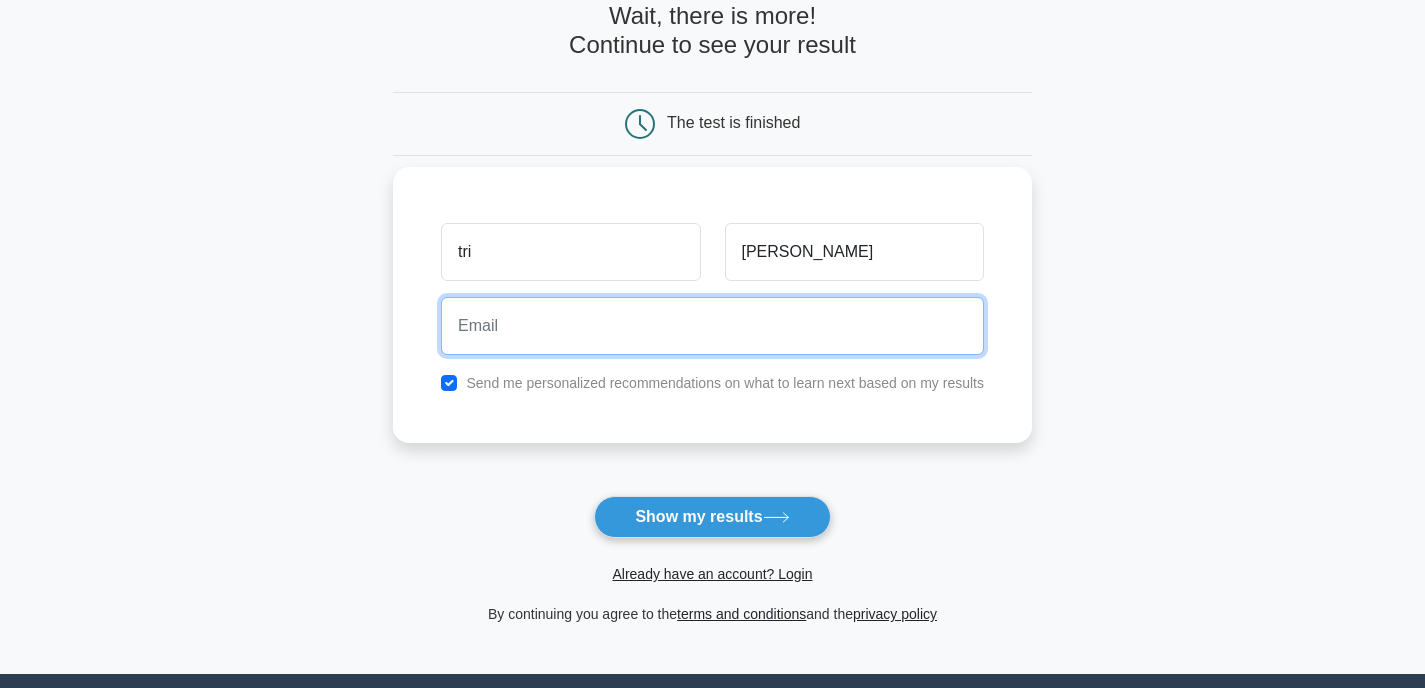 click at bounding box center (712, 326) 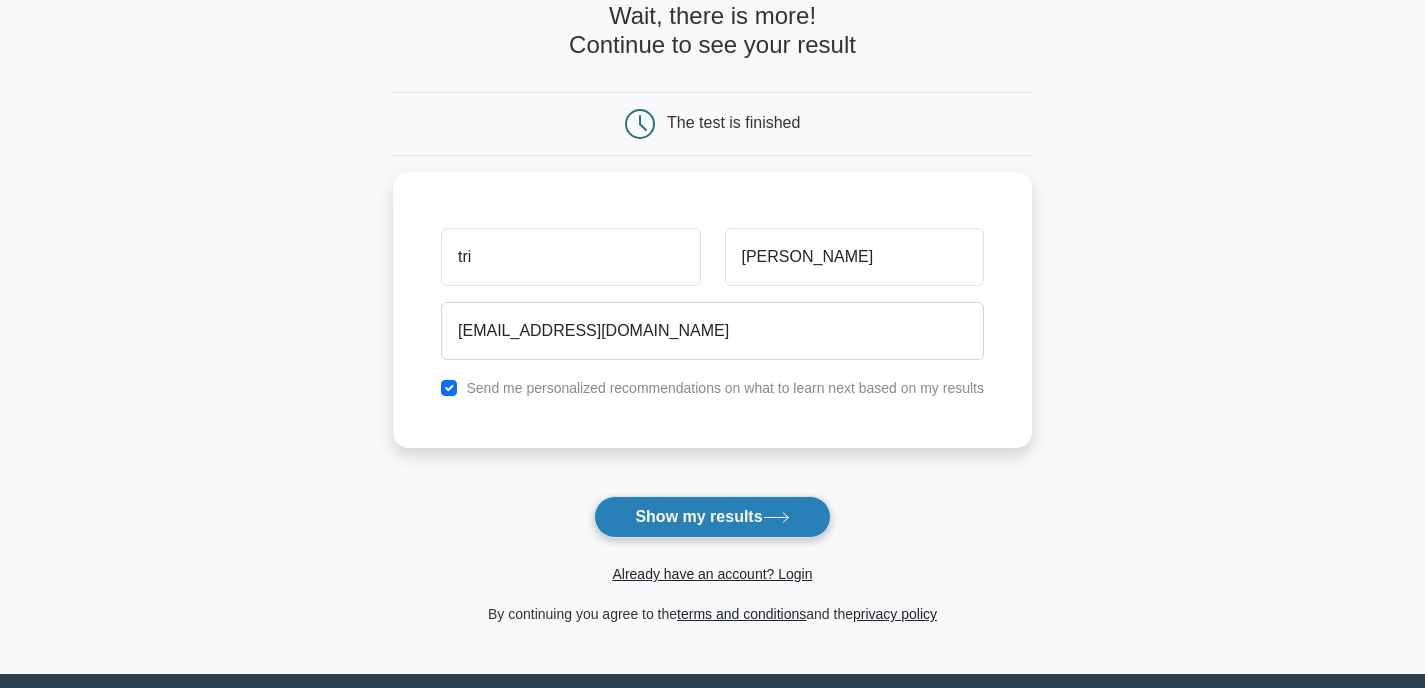 click on "Show my results" at bounding box center [712, 517] 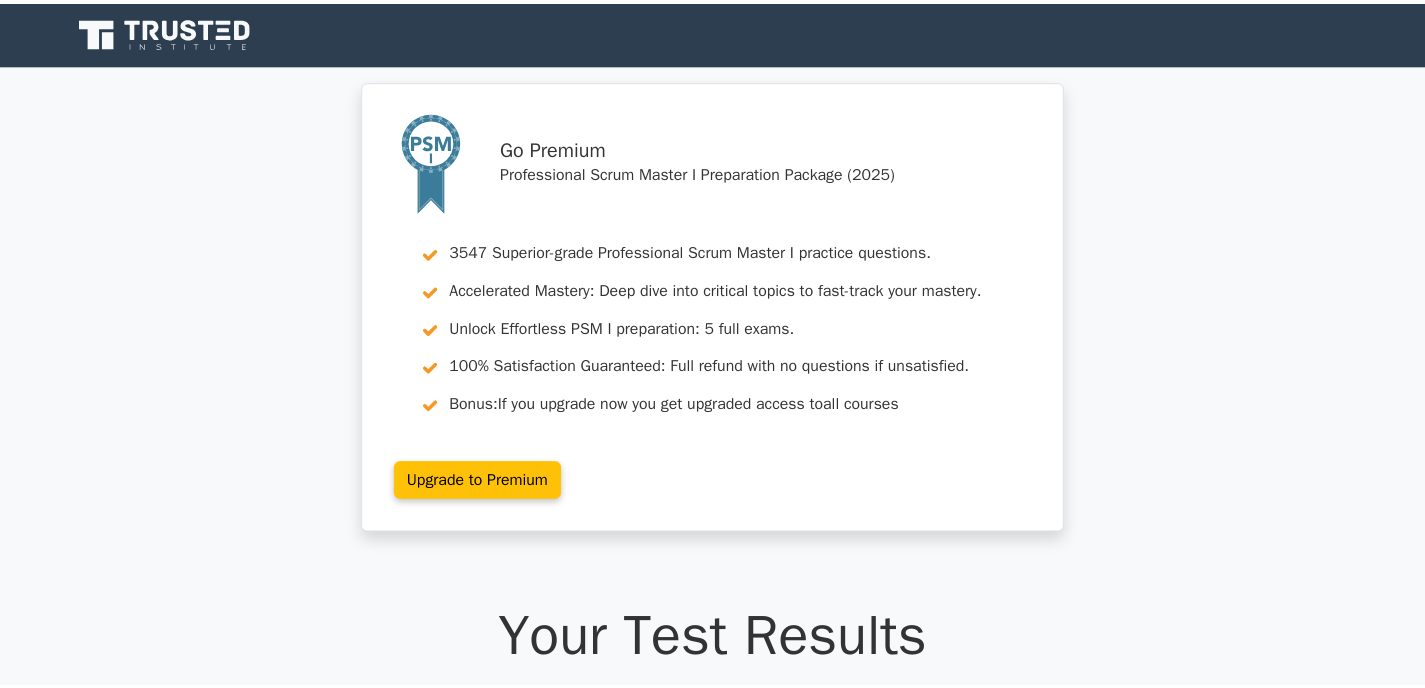 scroll, scrollTop: 0, scrollLeft: 0, axis: both 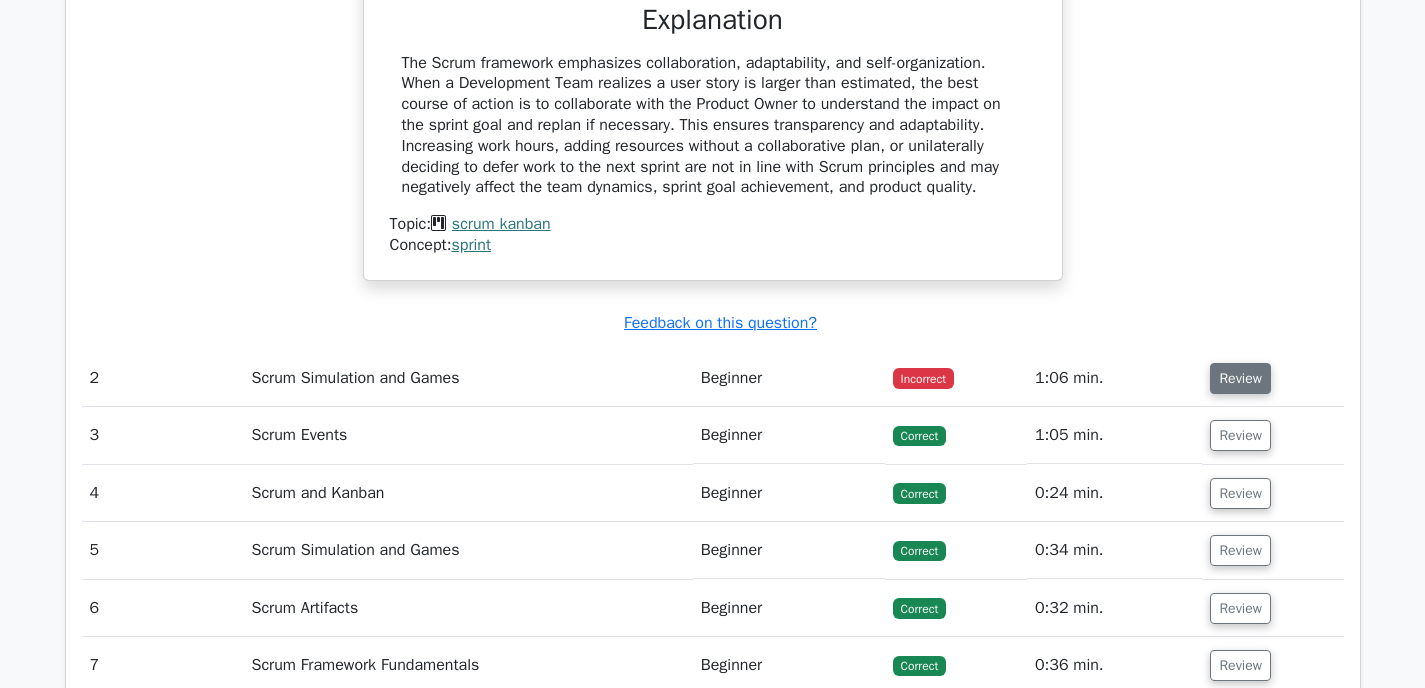 click on "Review" at bounding box center [1240, 378] 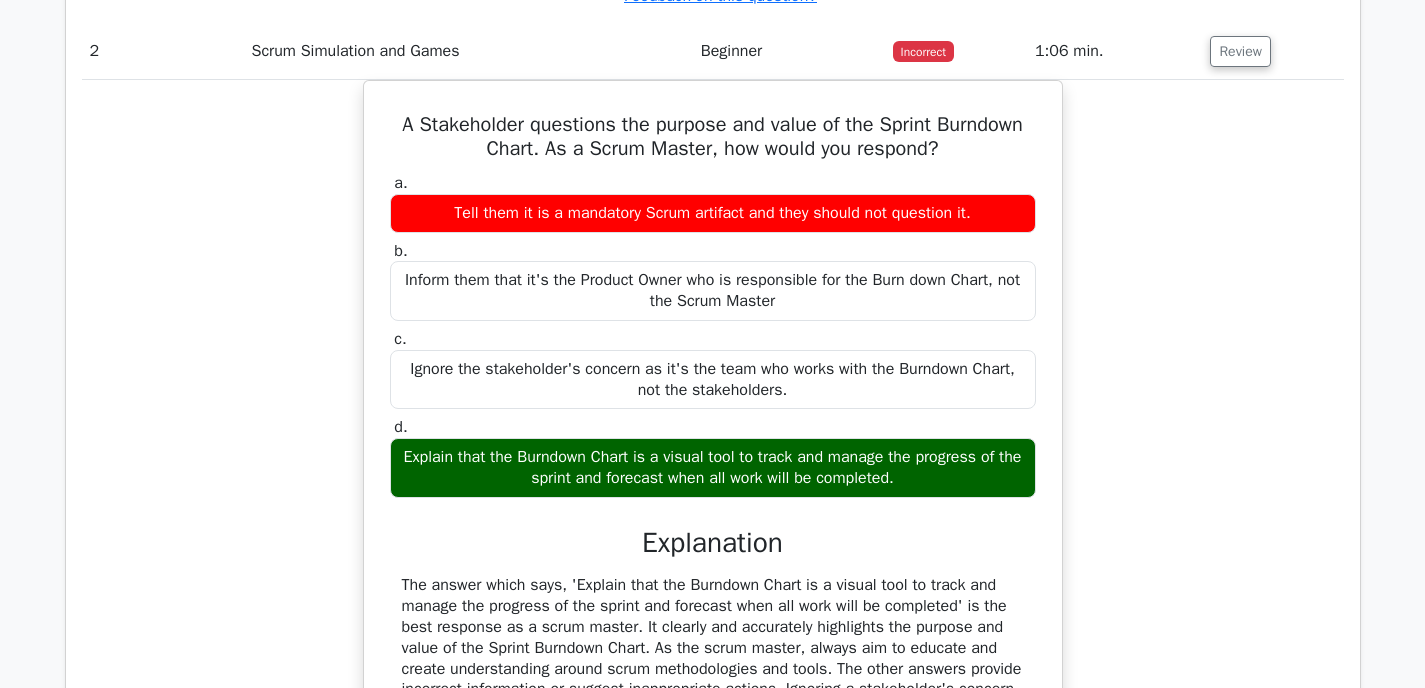 scroll, scrollTop: 2494, scrollLeft: 0, axis: vertical 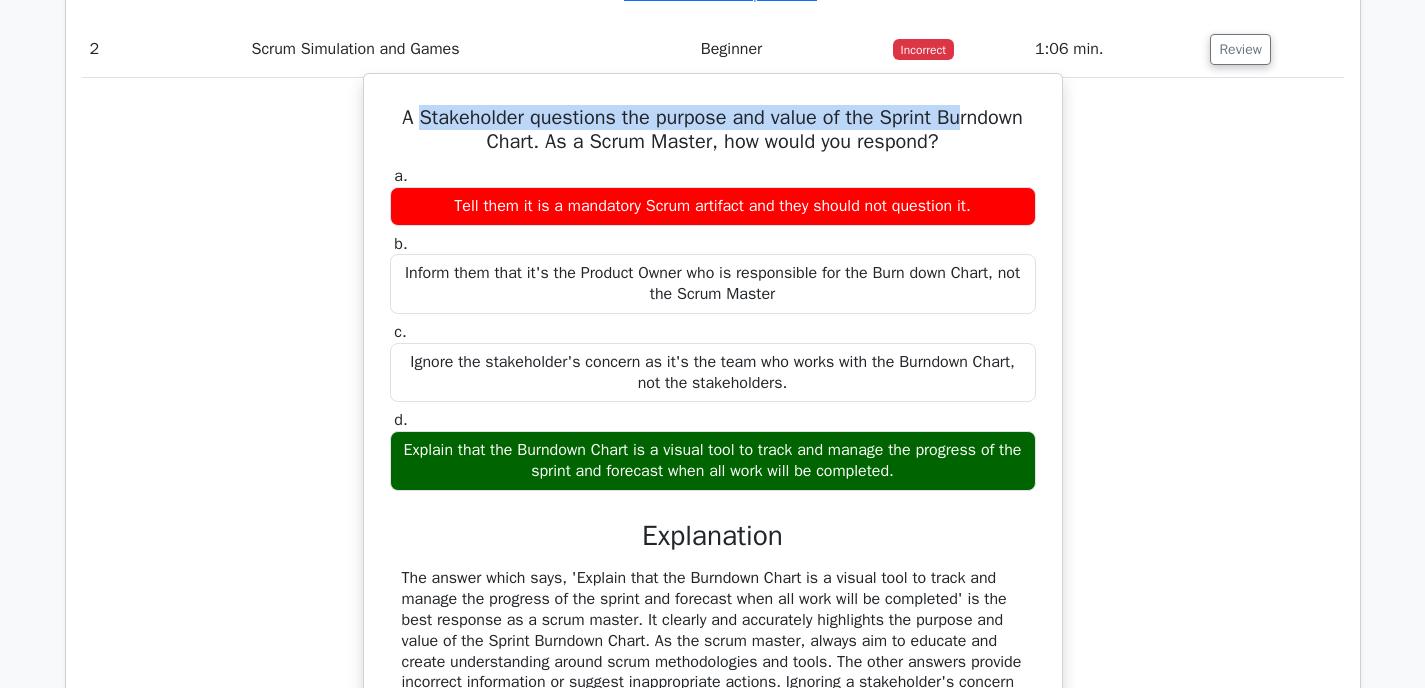 drag, startPoint x: 412, startPoint y: 119, endPoint x: 958, endPoint y: 128, distance: 546.07416 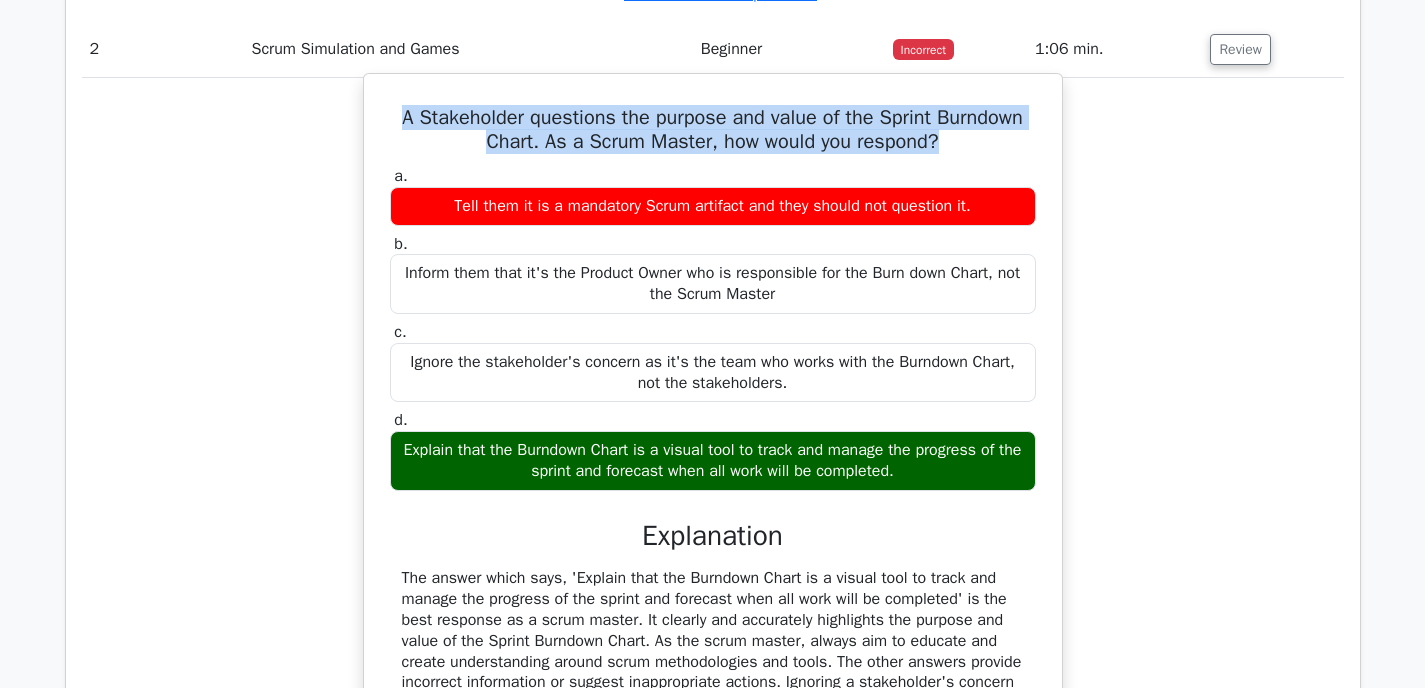 drag, startPoint x: 952, startPoint y: 137, endPoint x: 383, endPoint y: 120, distance: 569.2539 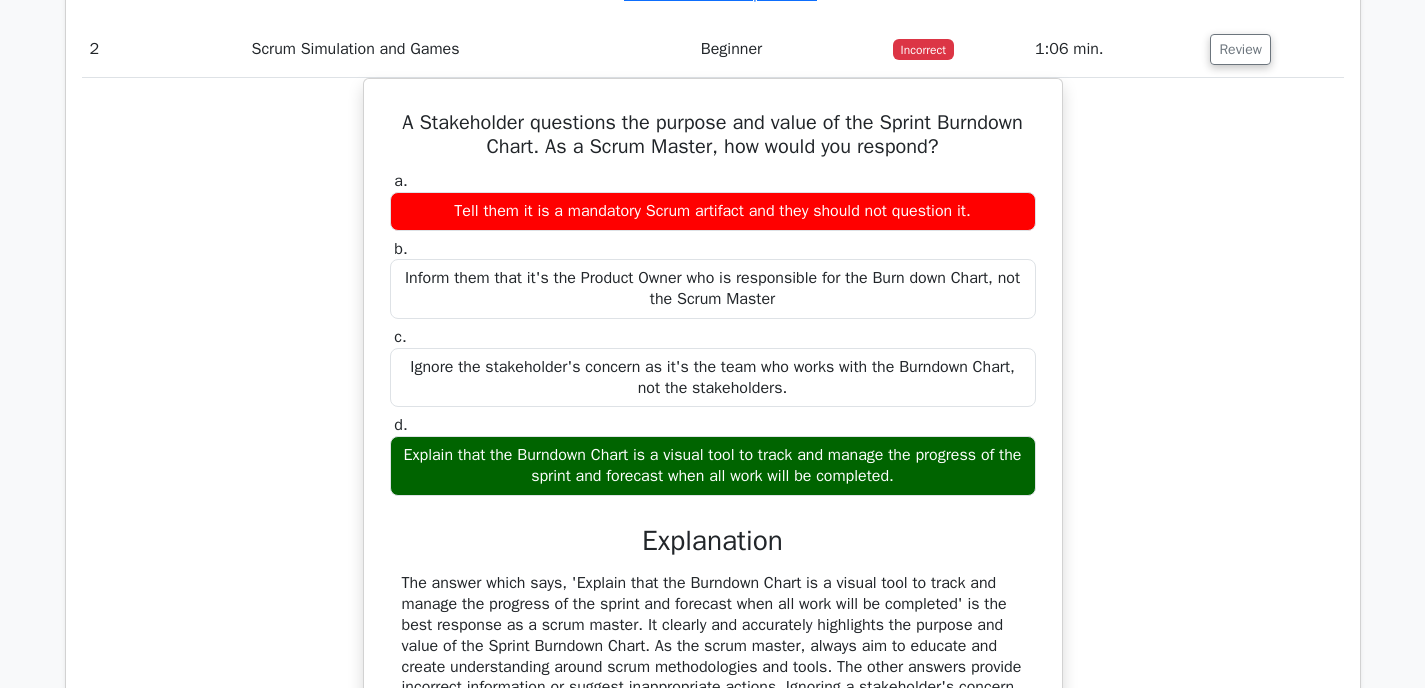 click on "A Stakeholder questions the purpose and value of the Sprint Burndown Chart. As a Scrum Master, how would you respond?
a.
Tell them it is a mandatory Scrum artifact and they should not question it.
b.
c. d." at bounding box center (713, 483) 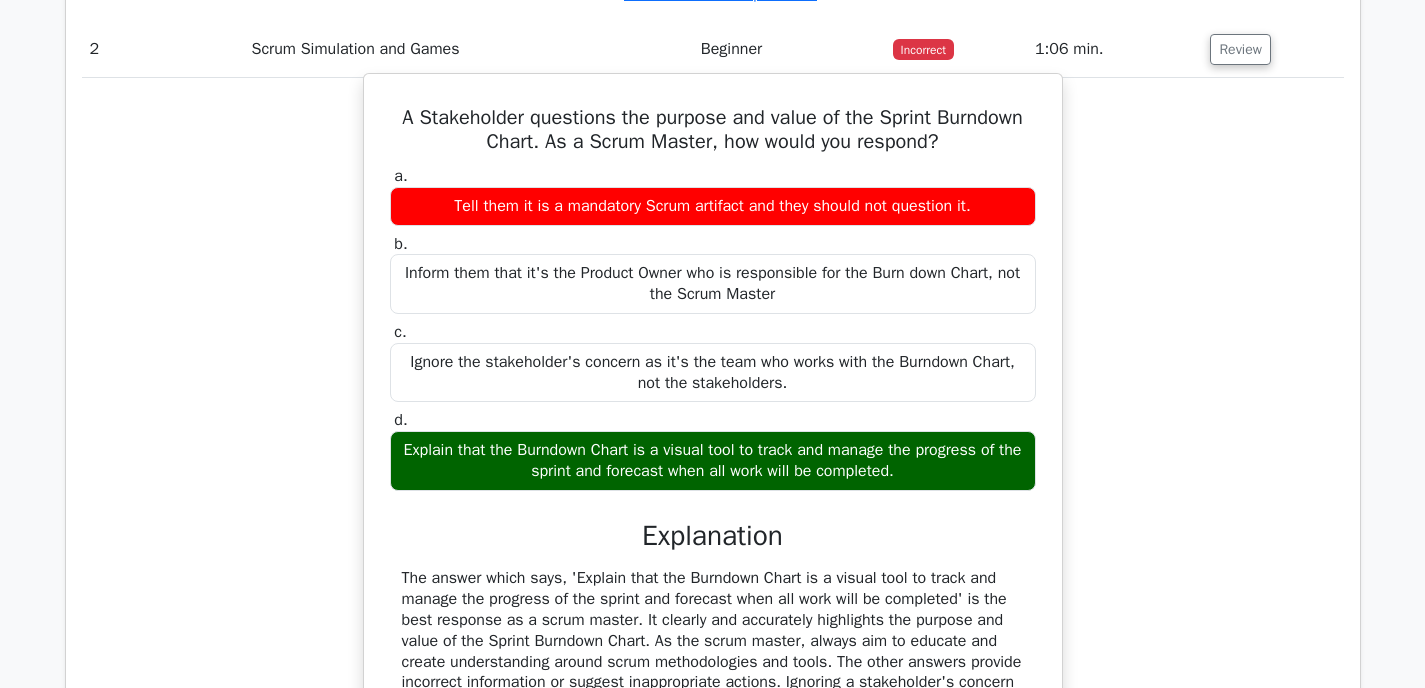 drag, startPoint x: 446, startPoint y: 207, endPoint x: 1002, endPoint y: 206, distance: 556.0009 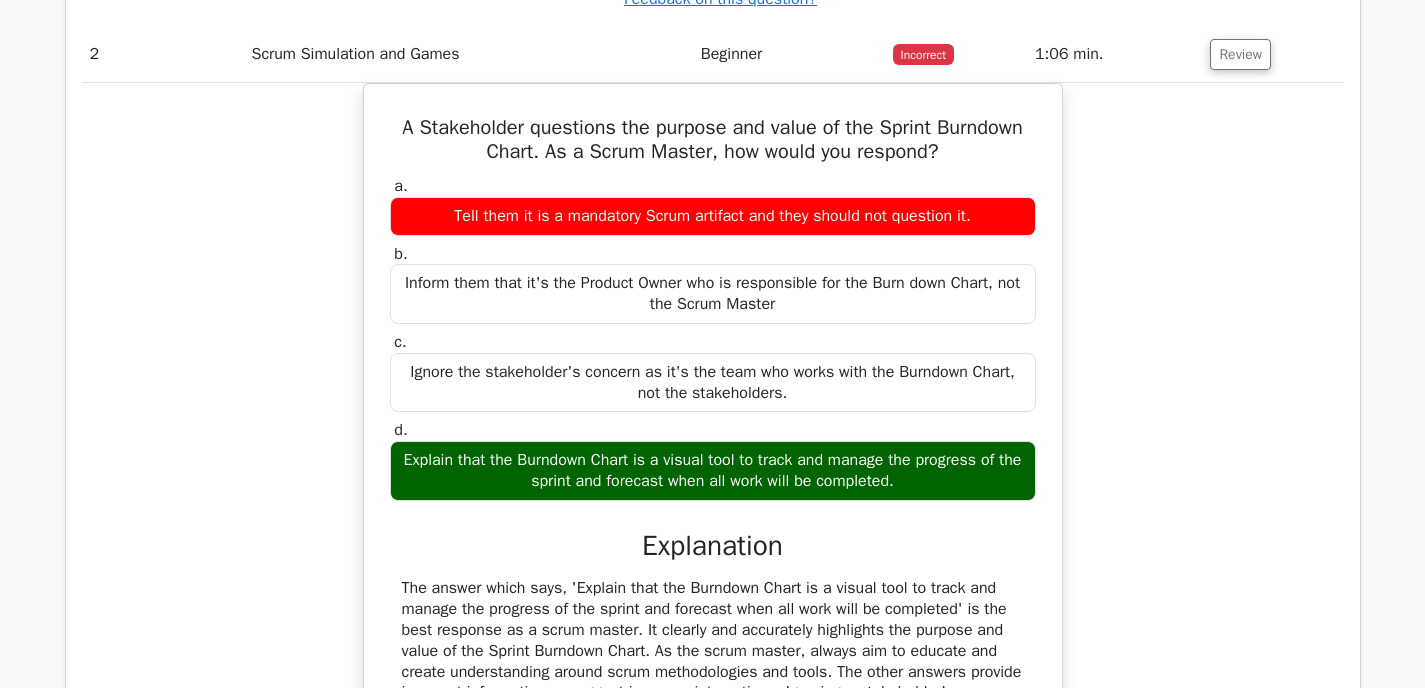 click at bounding box center [989, 216] 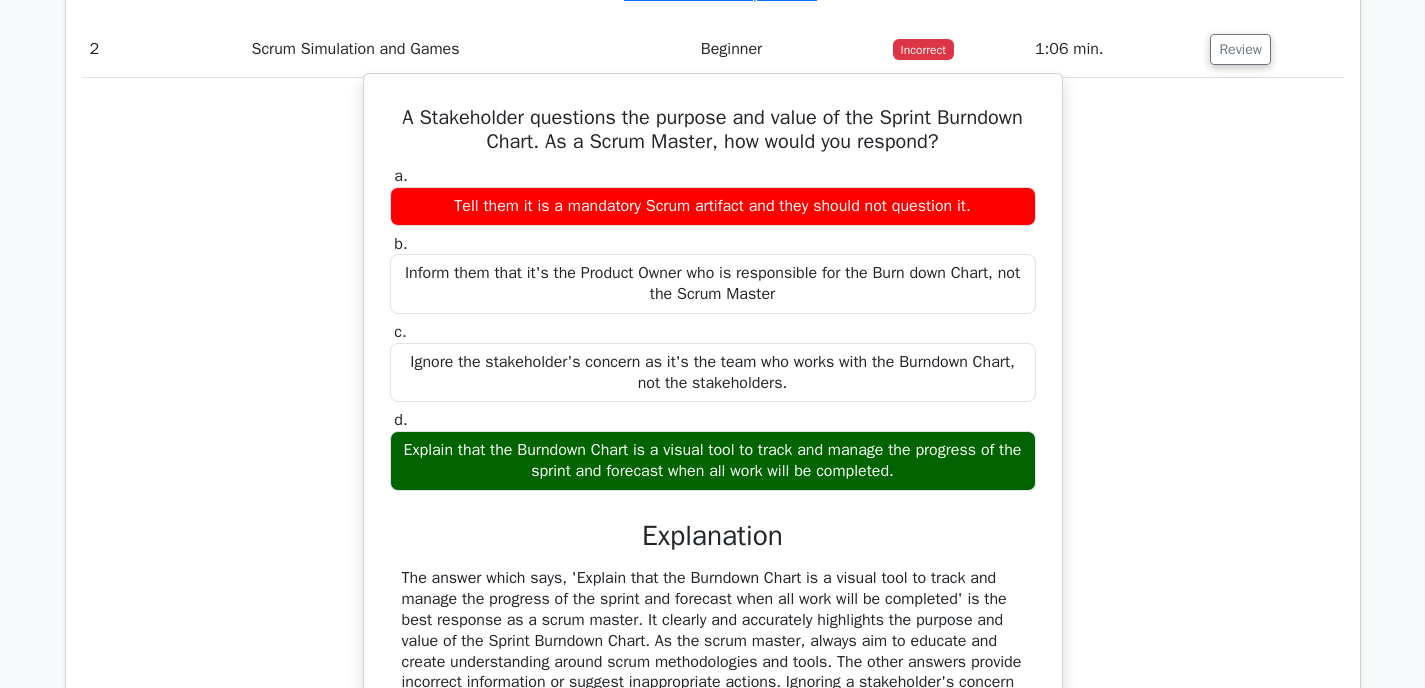 click on "A Stakeholder questions the purpose and value of the Sprint Burndown Chart. As a Scrum Master, how would you respond?" at bounding box center [713, 130] 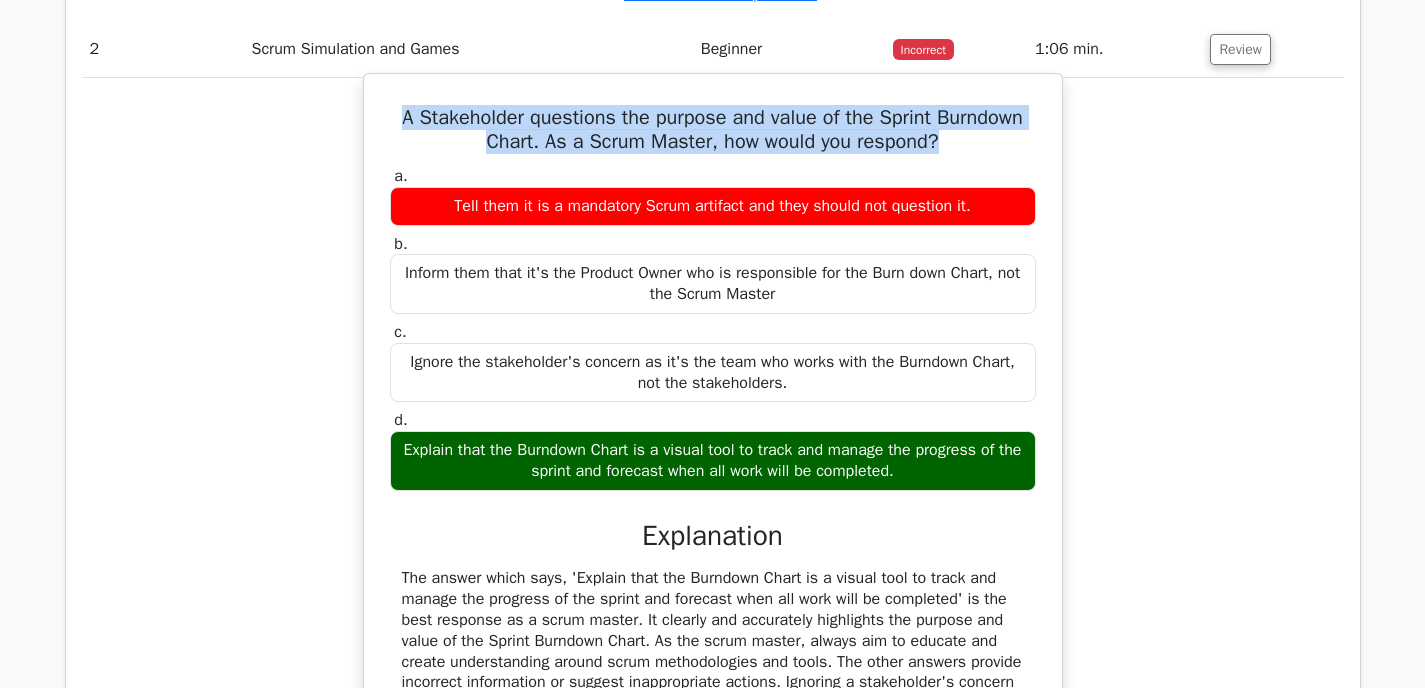 drag, startPoint x: 976, startPoint y: 145, endPoint x: 402, endPoint y: 125, distance: 574.3483 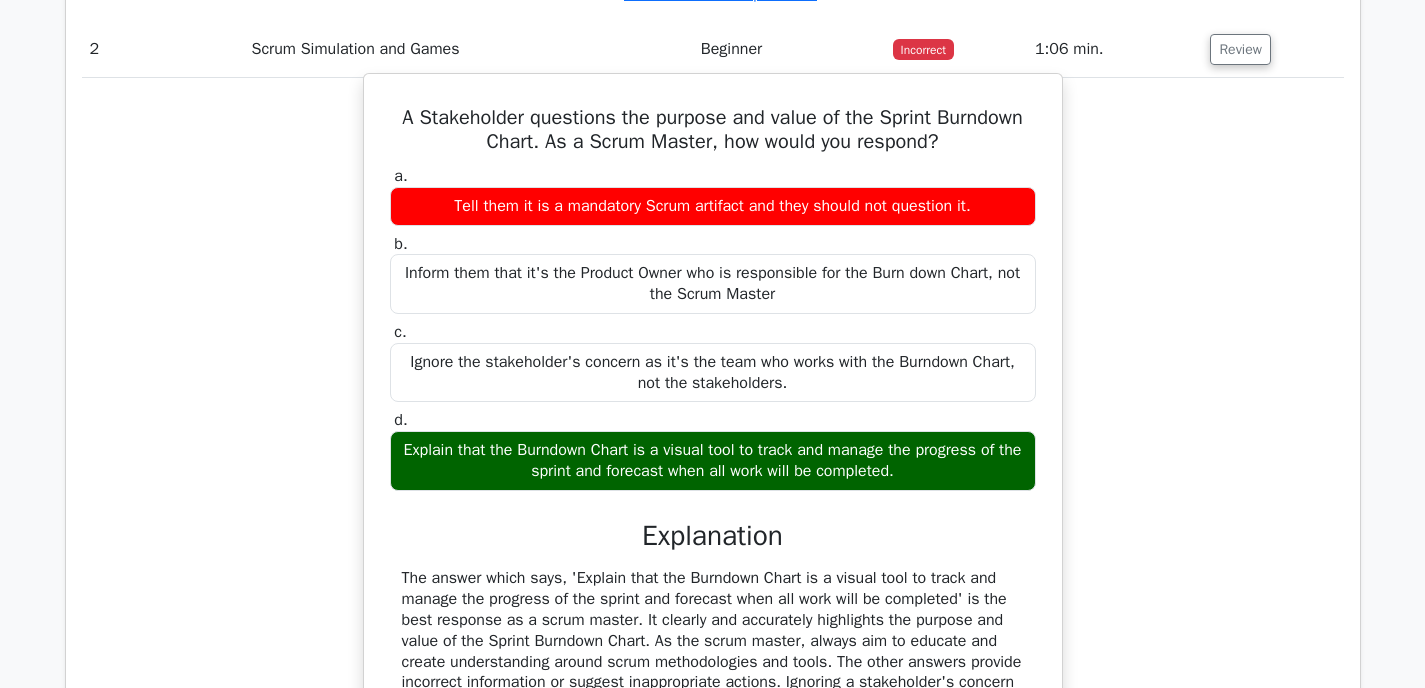 click on "A Stakeholder questions the purpose and value of the Sprint Burndown Chart. As a Scrum Master, how would you respond?" at bounding box center [713, 130] 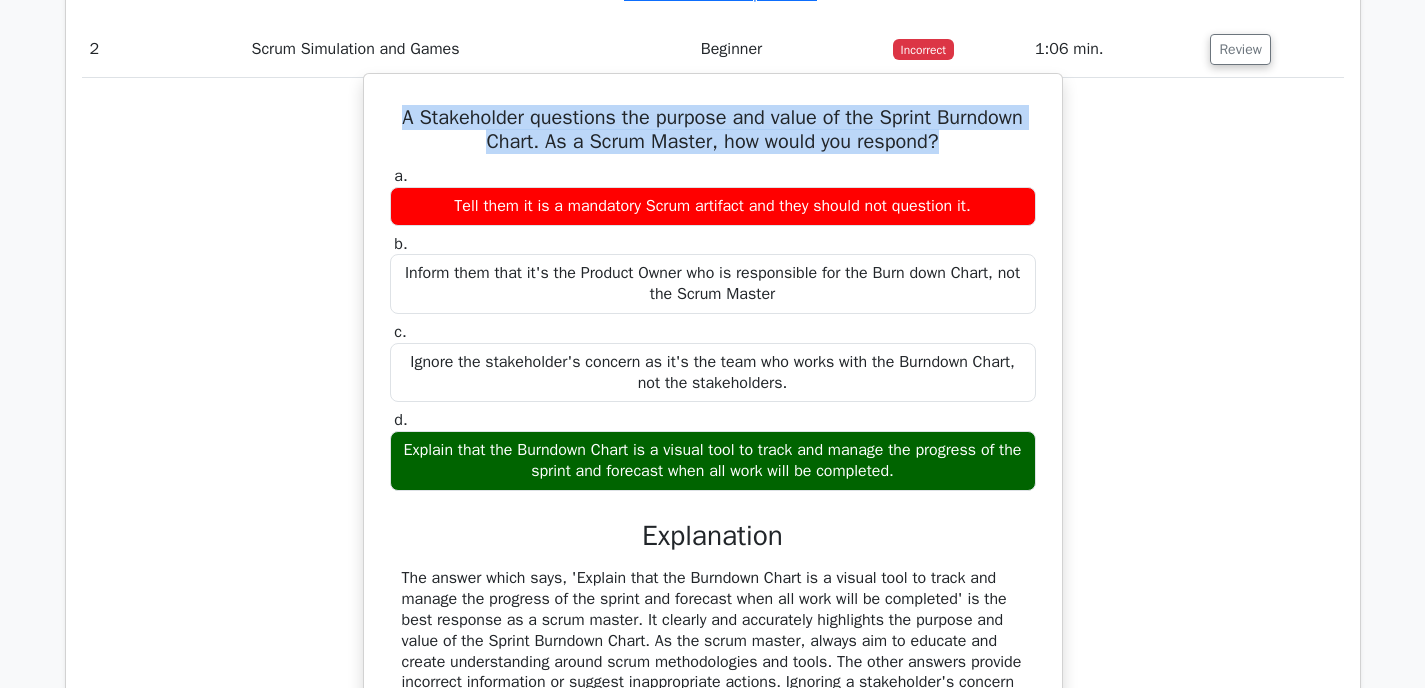 drag, startPoint x: 397, startPoint y: 117, endPoint x: 984, endPoint y: 160, distance: 588.5729 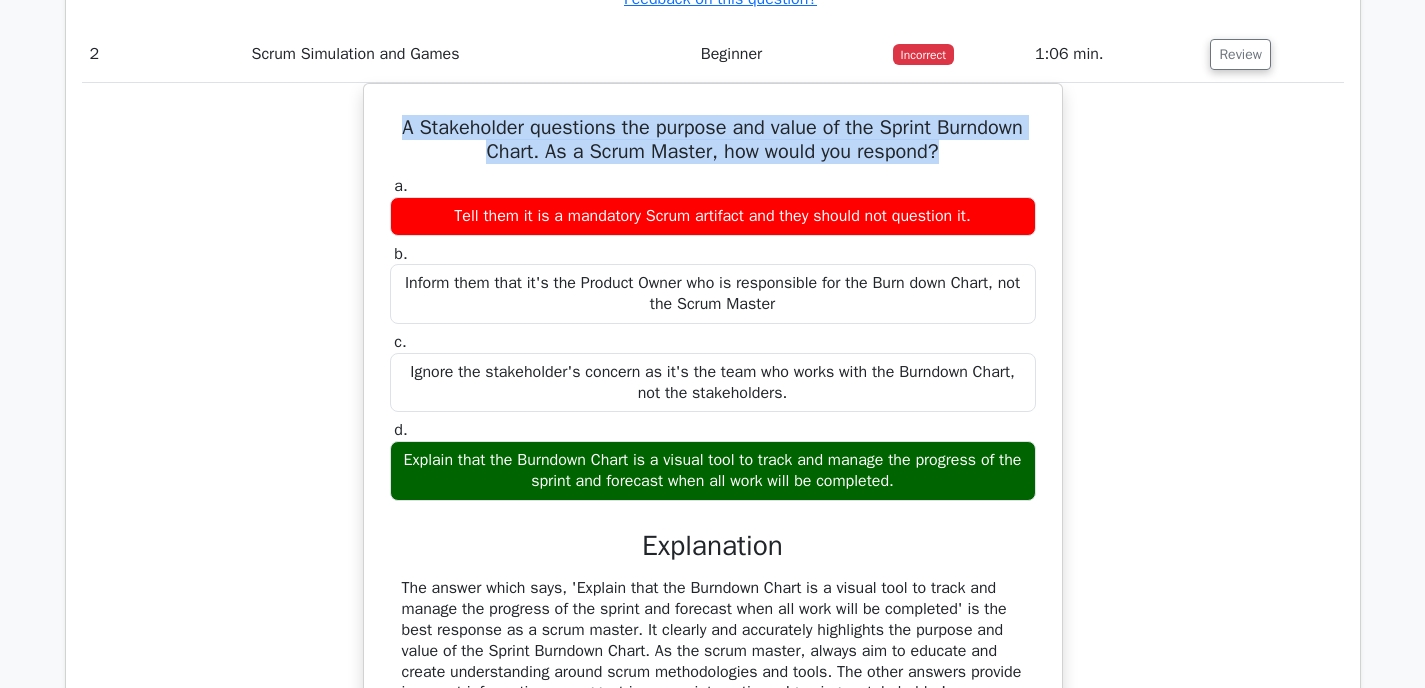 click at bounding box center [971, 155] 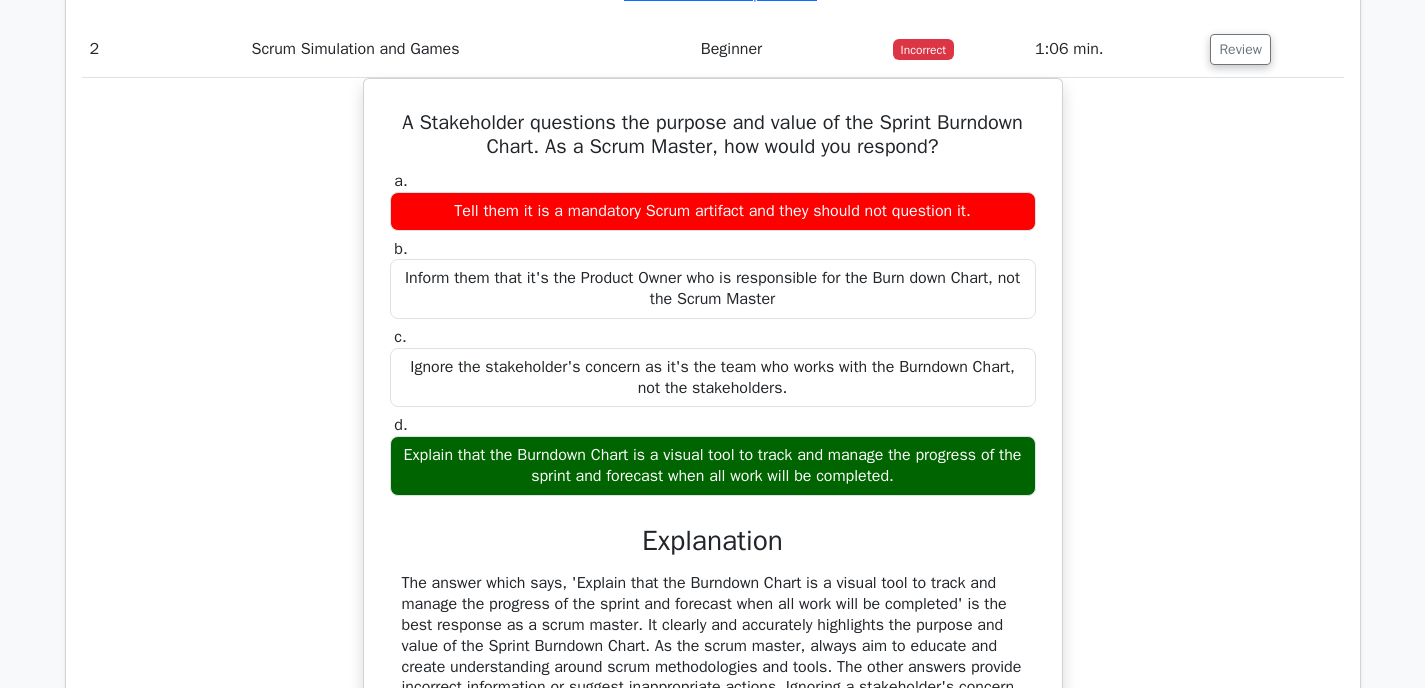 click on "A Stakeholder questions the purpose and value of the Sprint Burndown Chart. As a Scrum Master, how would you respond?
a.
Tell them it is a mandatory Scrum artifact and they should not question it.
b.
c. d." at bounding box center (713, 483) 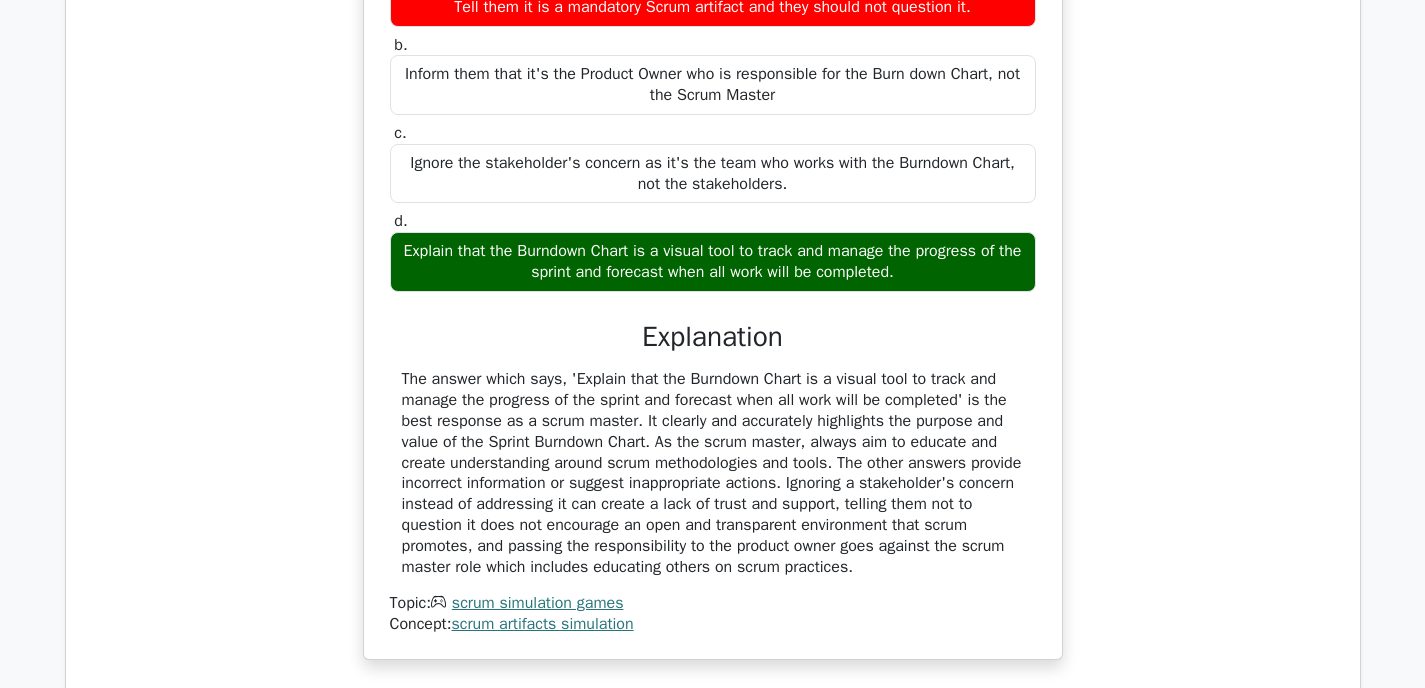 drag, startPoint x: 402, startPoint y: 257, endPoint x: 939, endPoint y: 280, distance: 537.4923 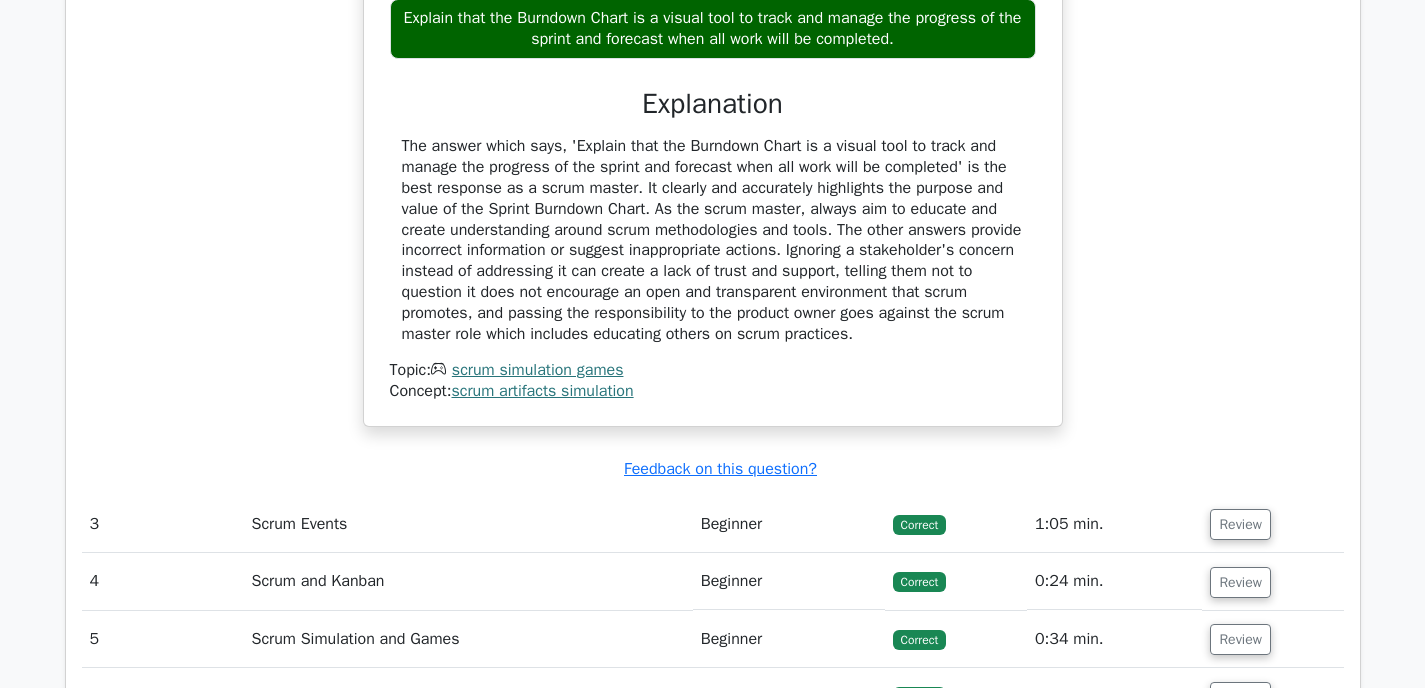 click on "A Stakeholder questions the purpose and value of the Sprint Burndown Chart. As a Scrum Master, how would you respond?
a.
Tell them it is a mandatory Scrum artifact and they should not question it.
b.
c. d." at bounding box center [713, 46] 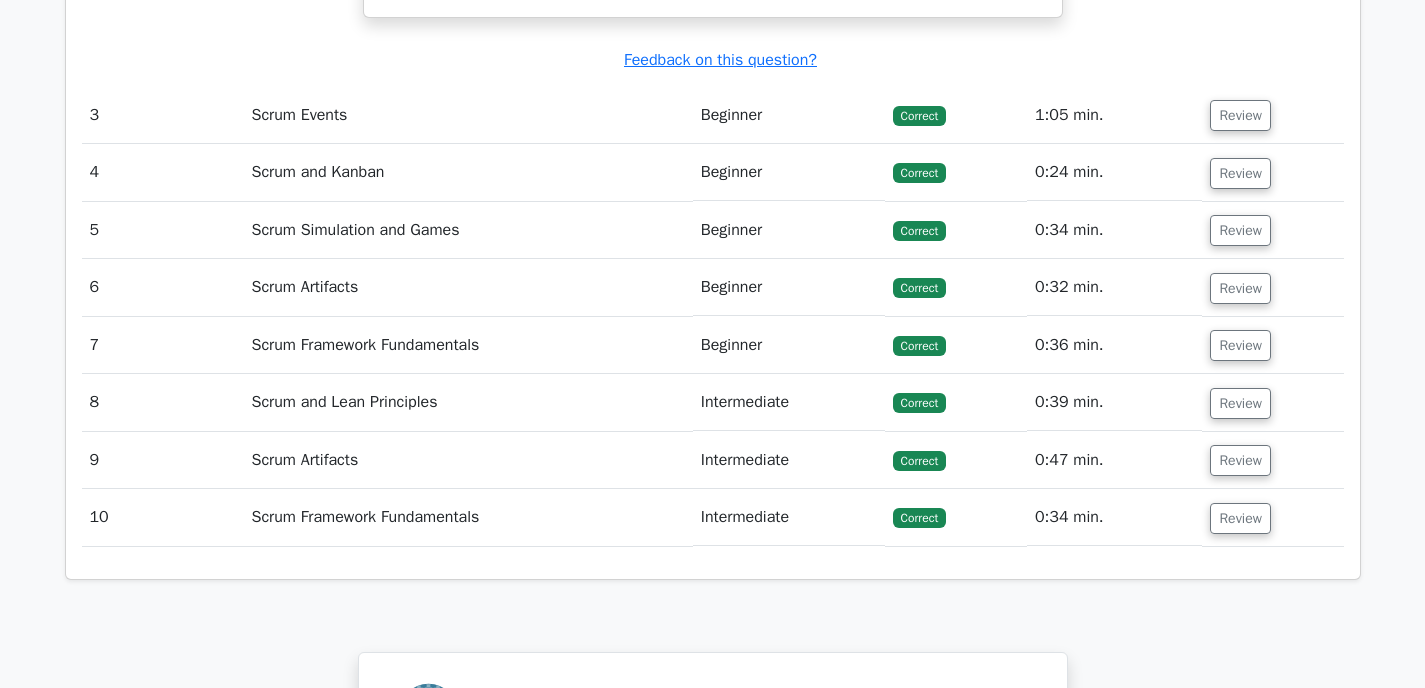scroll, scrollTop: 3378, scrollLeft: 0, axis: vertical 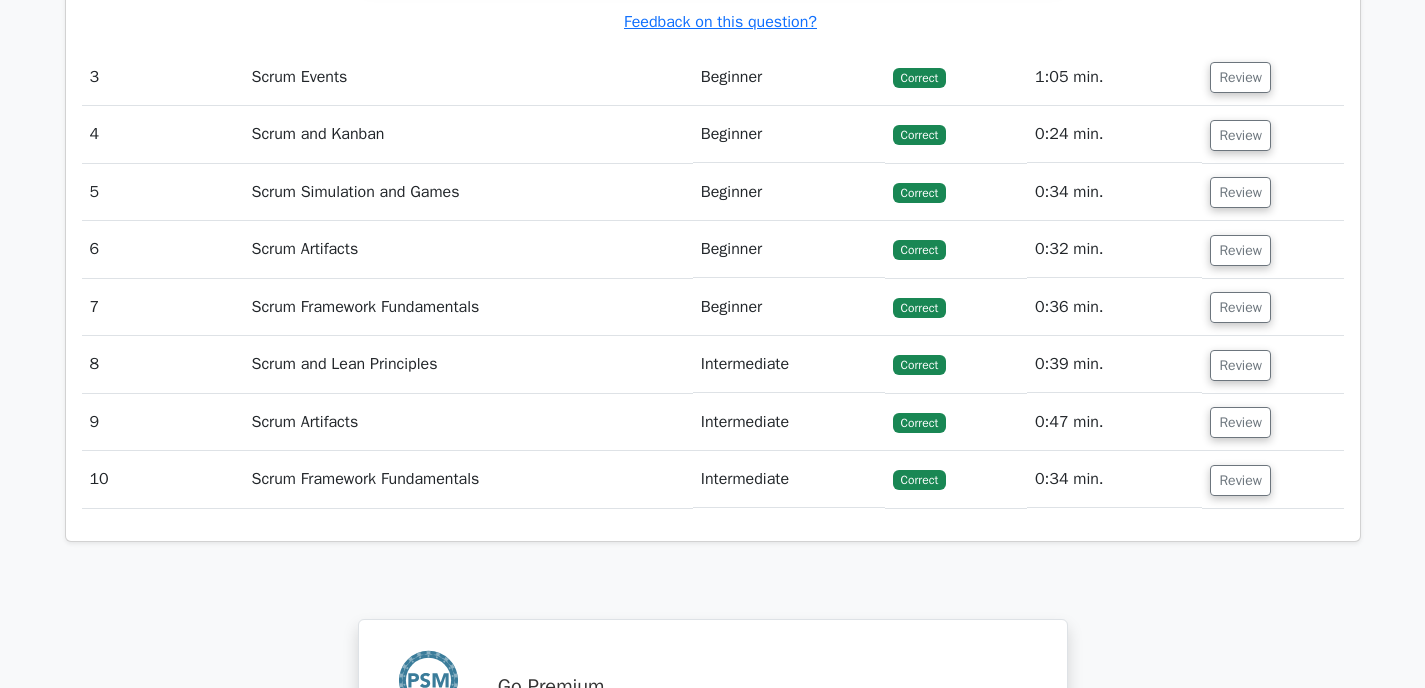 click on "Intermediate" at bounding box center (789, 364) 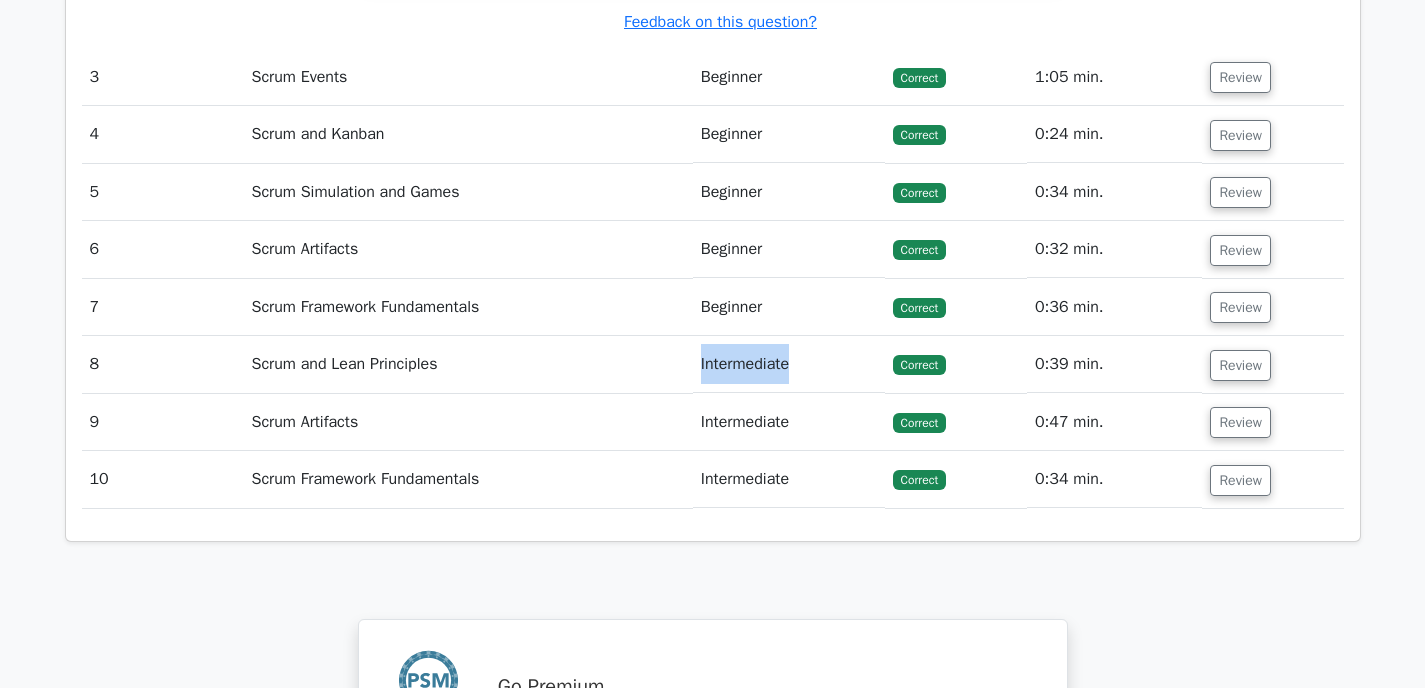 click on "Intermediate" at bounding box center [789, 364] 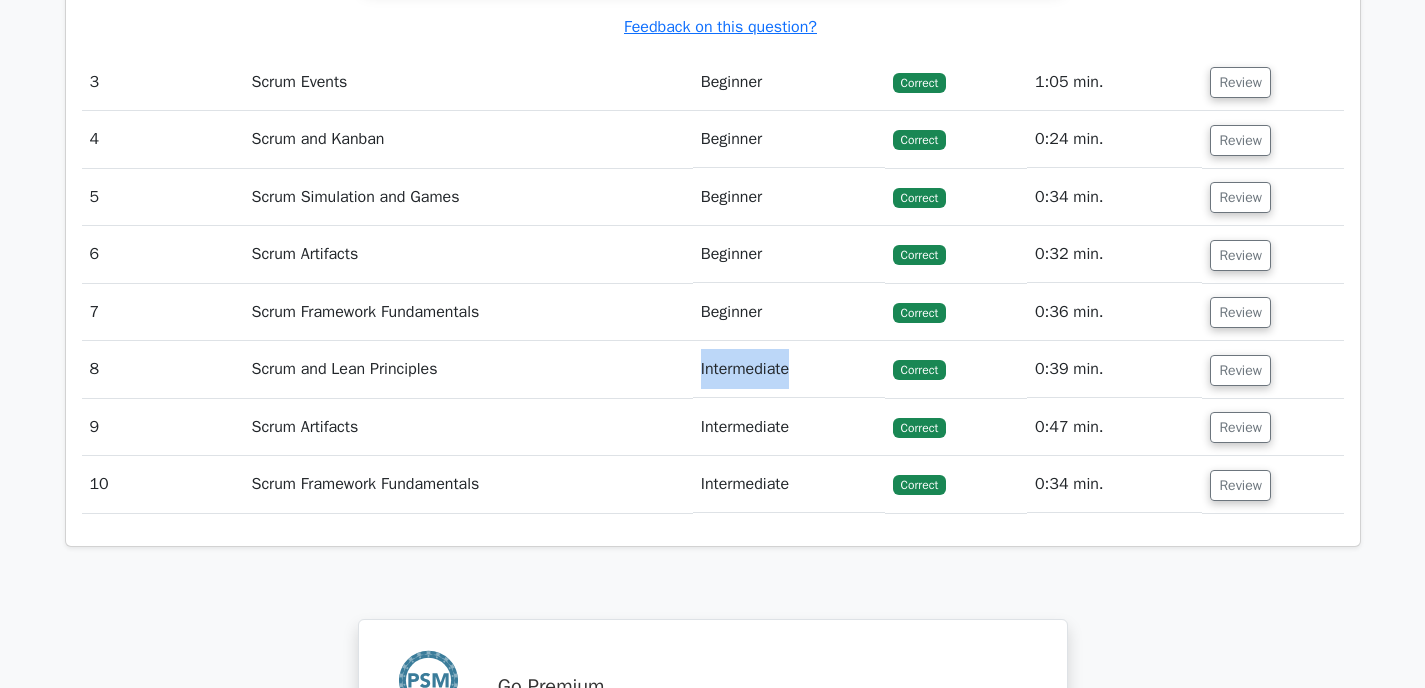 click at bounding box center (728, 396) 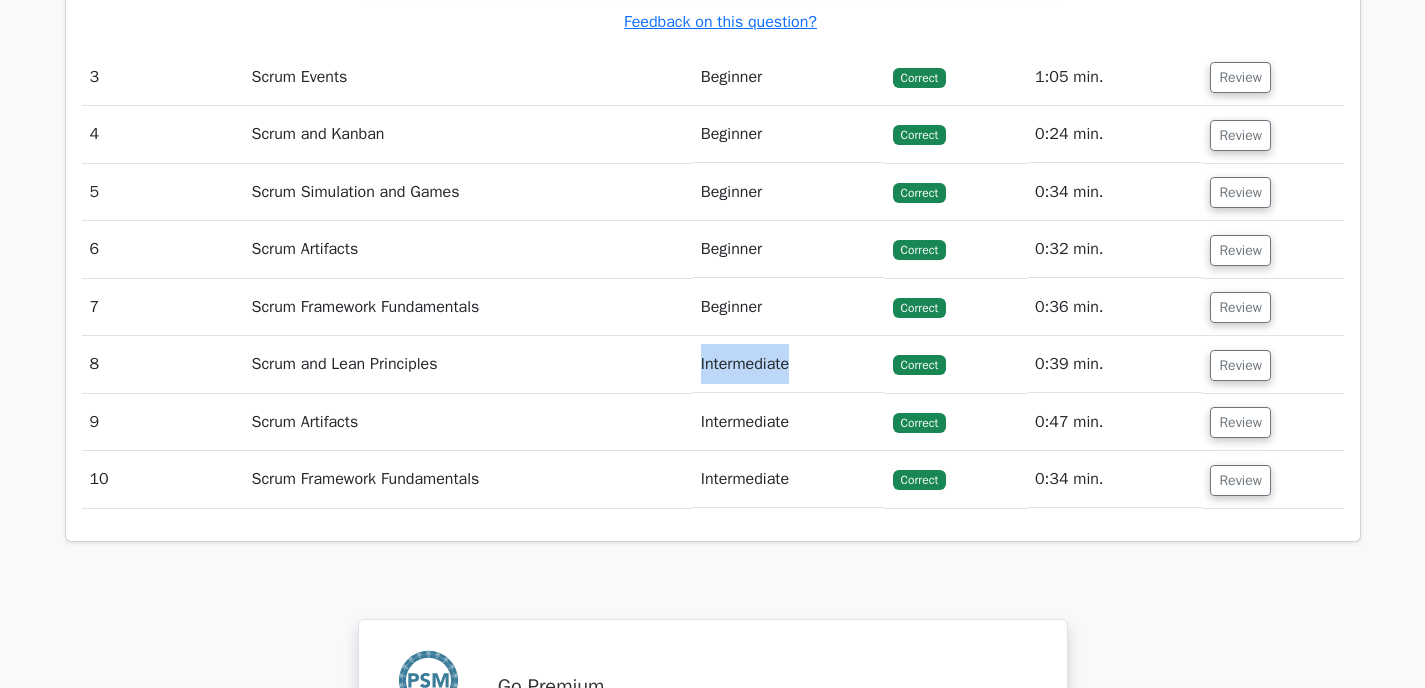 click on "Intermediate" at bounding box center [789, 364] 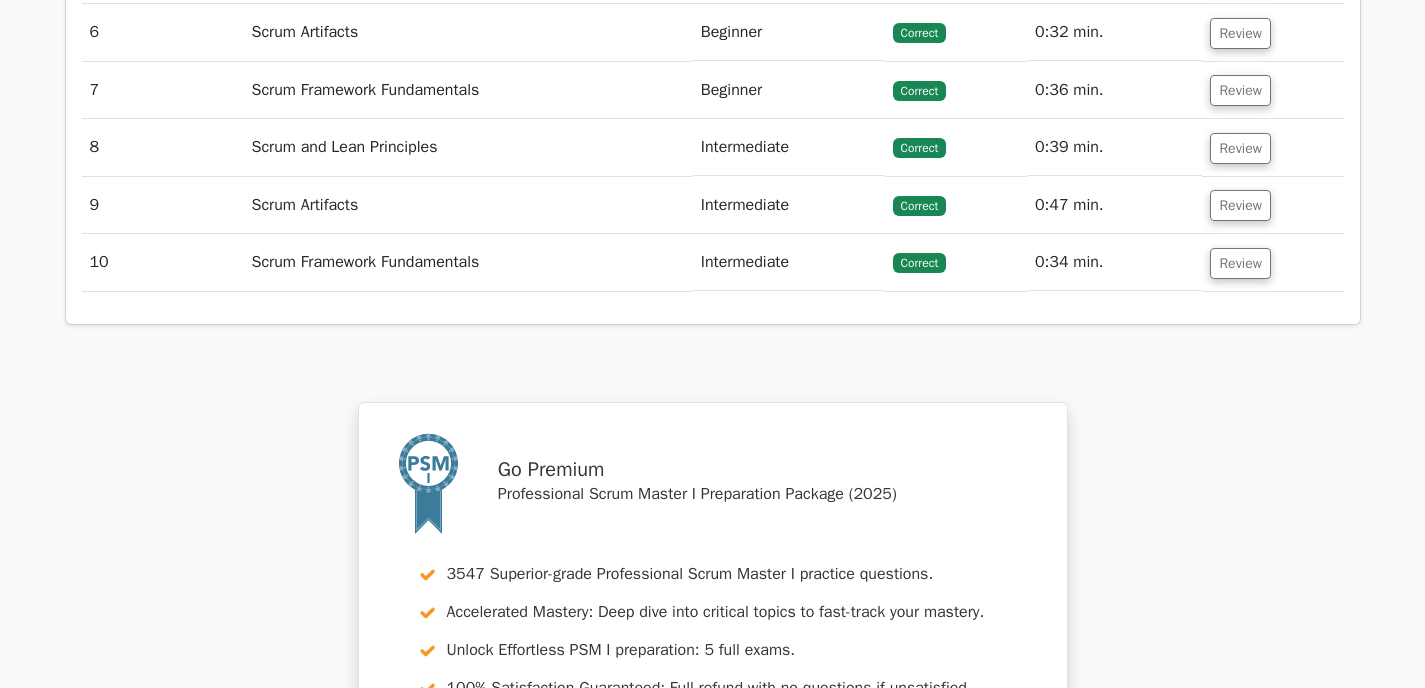 scroll, scrollTop: 4024, scrollLeft: 0, axis: vertical 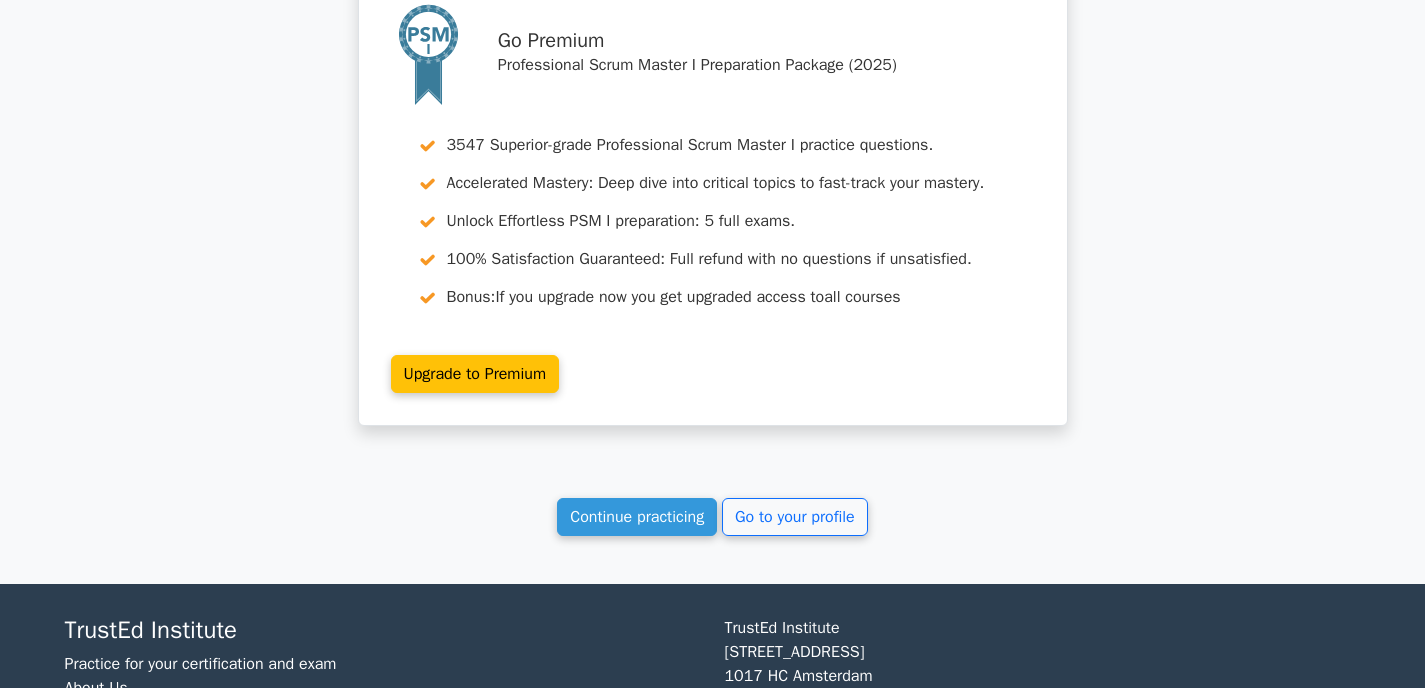 click on "Upgrade to Premium" at bounding box center [475, 374] 